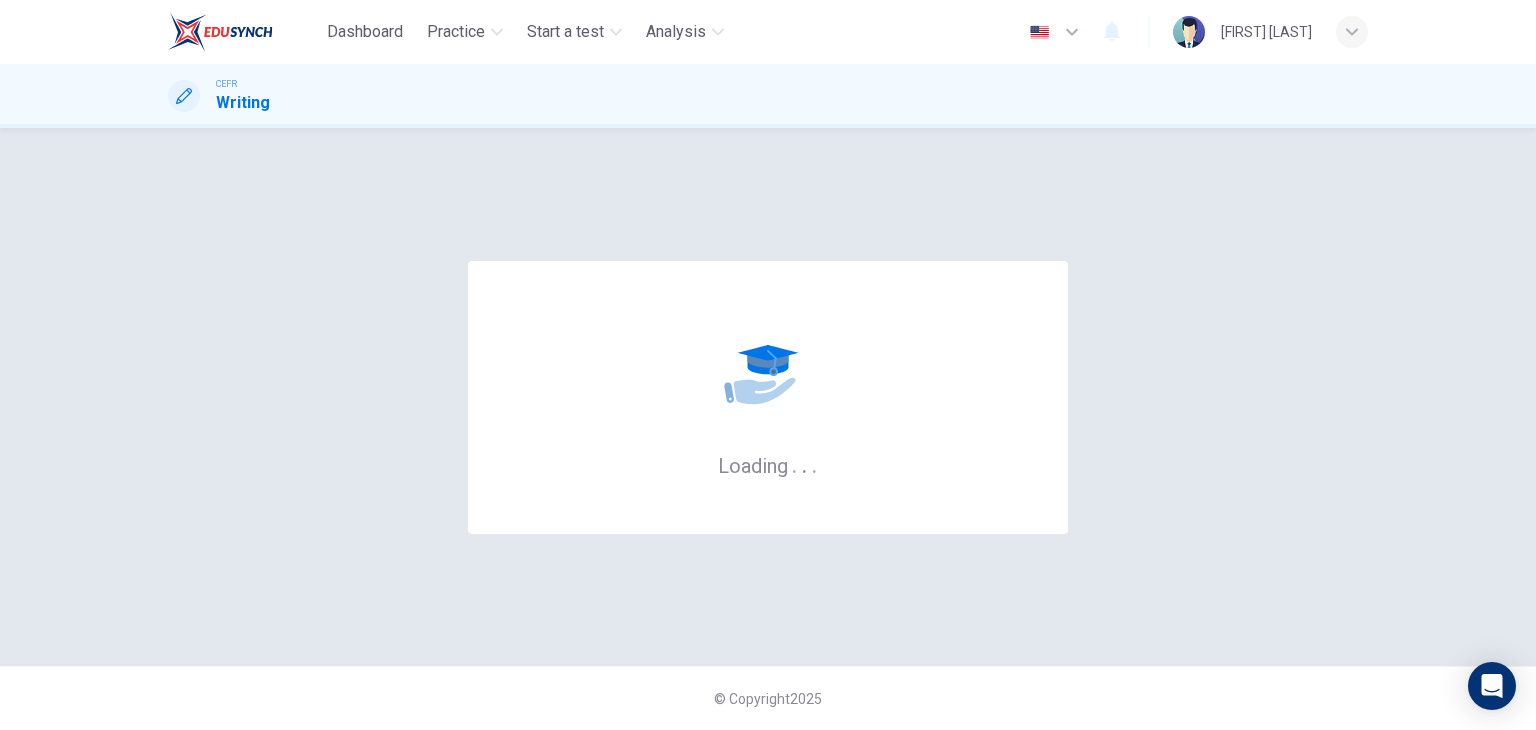 scroll, scrollTop: 0, scrollLeft: 0, axis: both 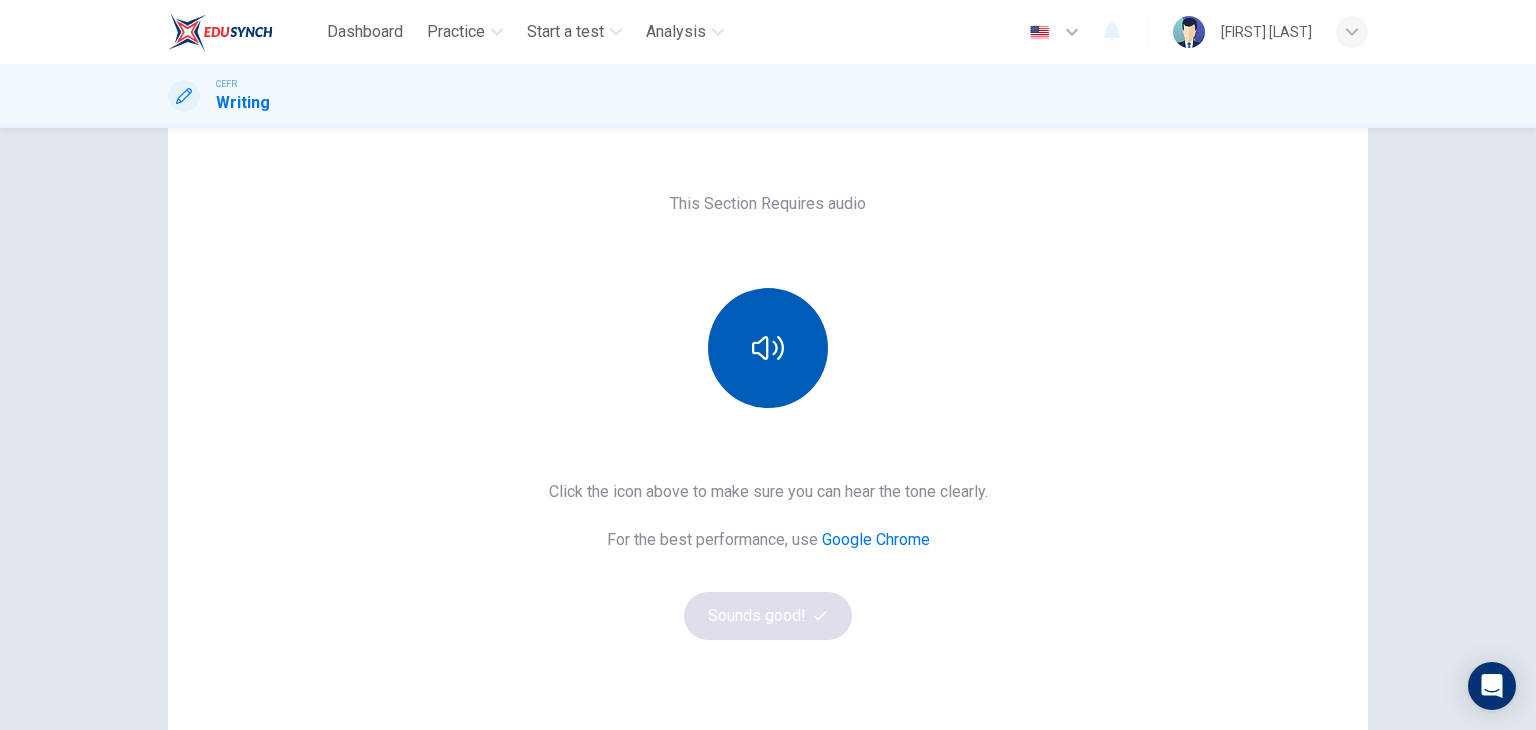 click at bounding box center [768, 348] 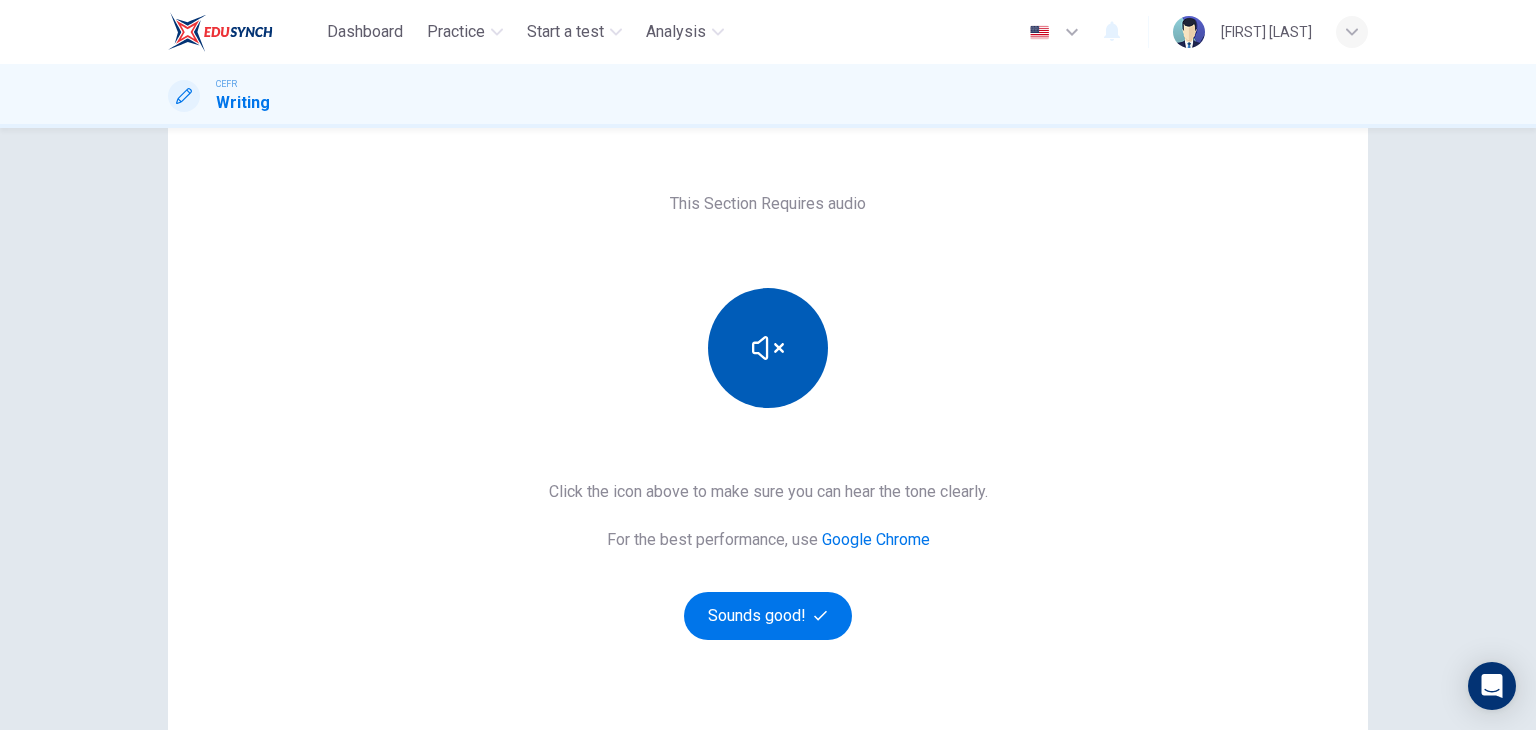 click at bounding box center [768, 348] 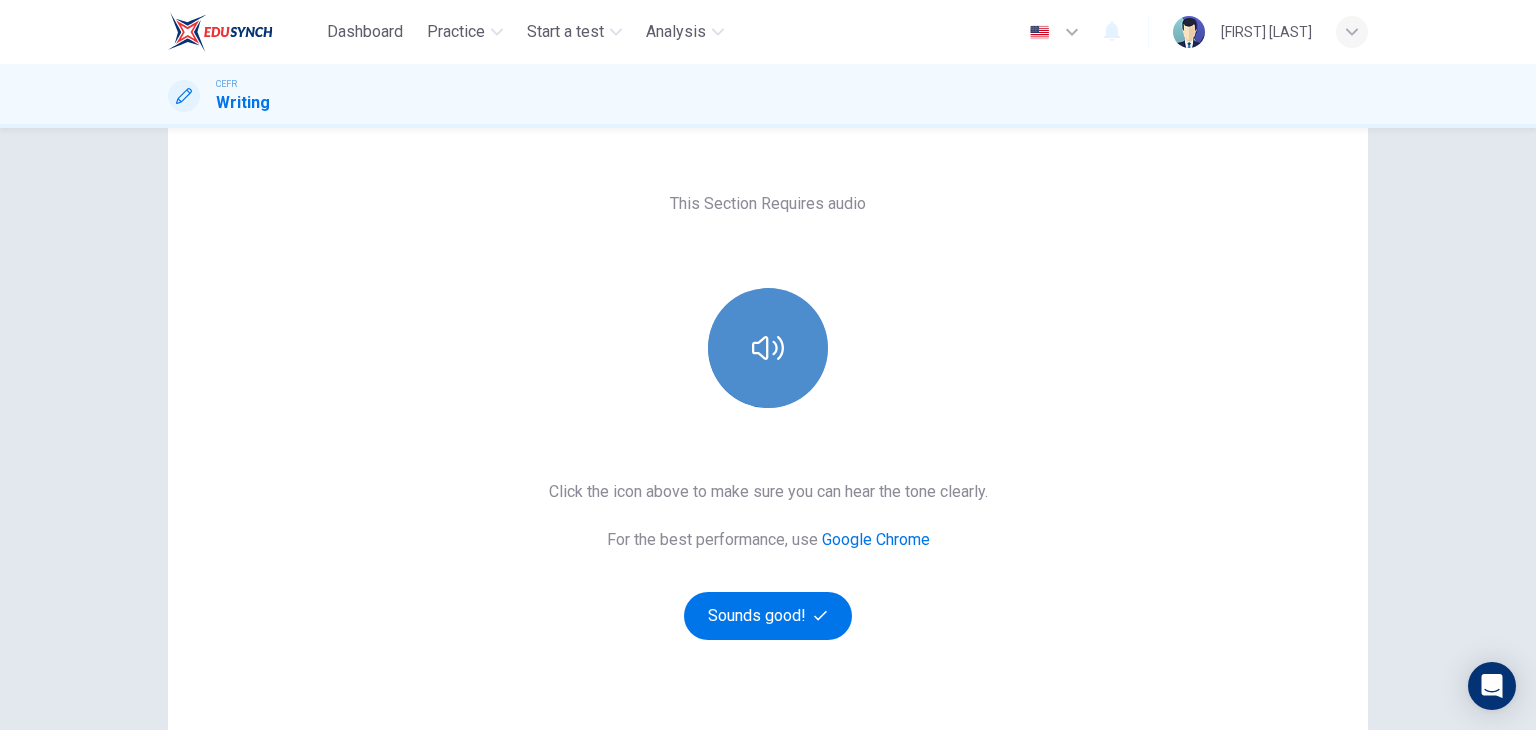 click at bounding box center (768, 348) 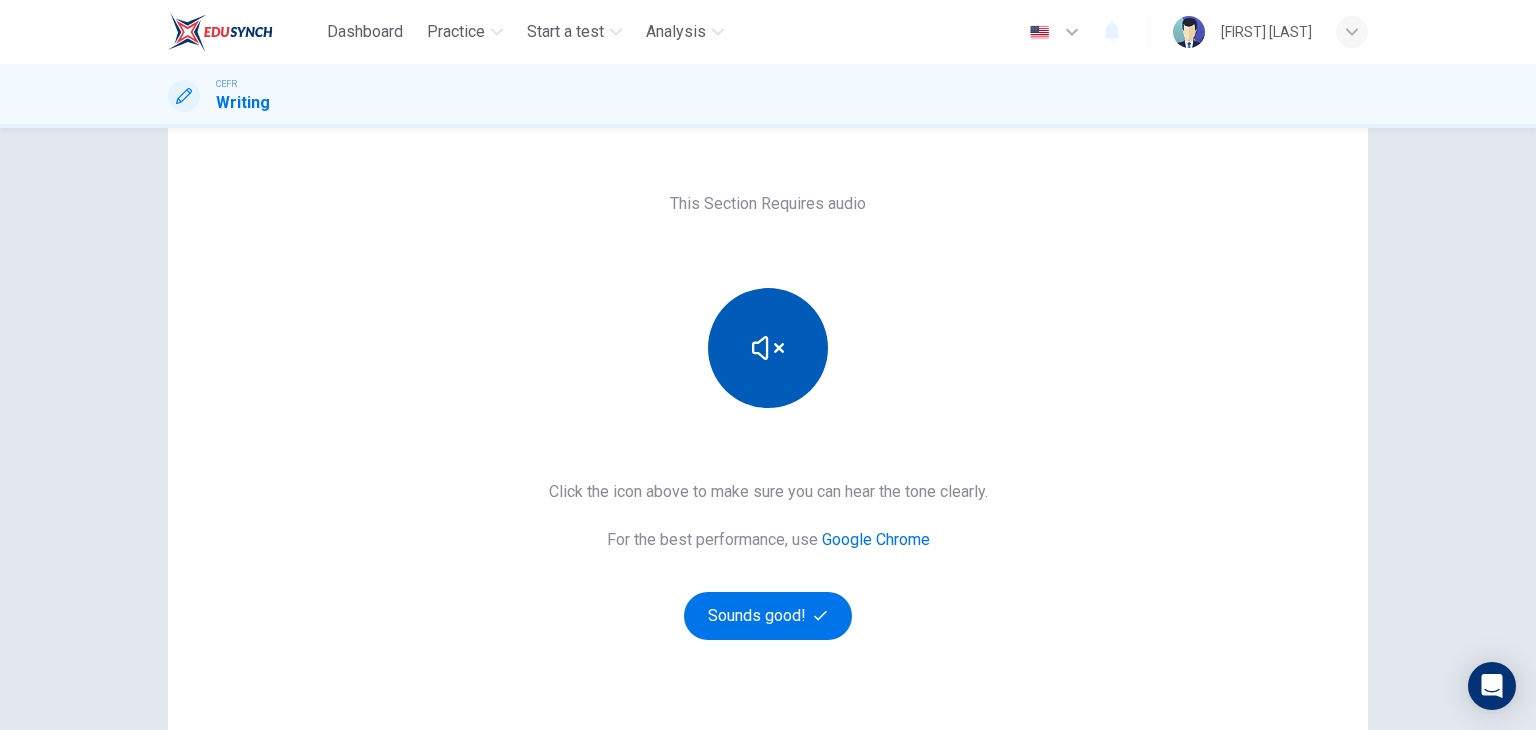 click at bounding box center [768, 348] 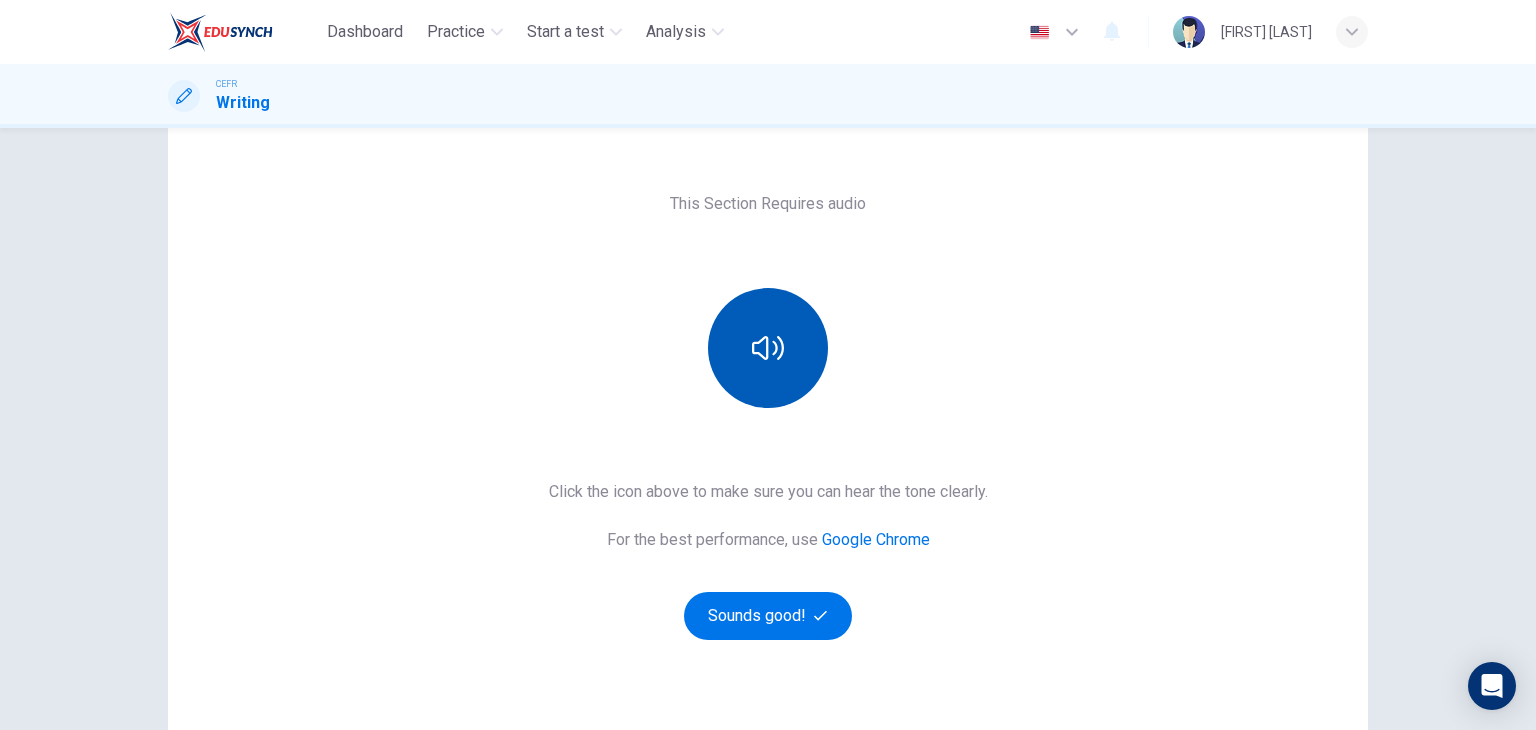 click at bounding box center [768, 348] 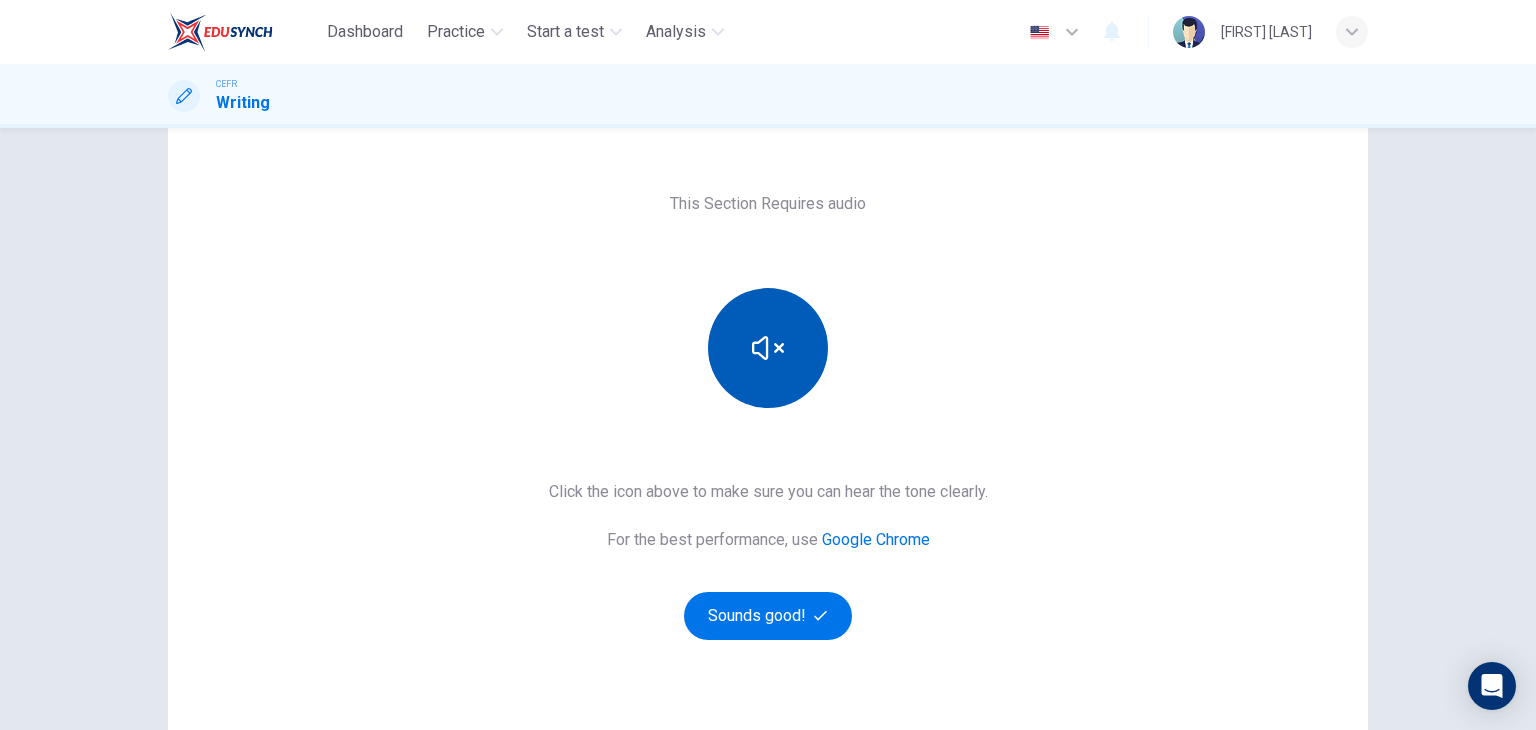 click at bounding box center (768, 348) 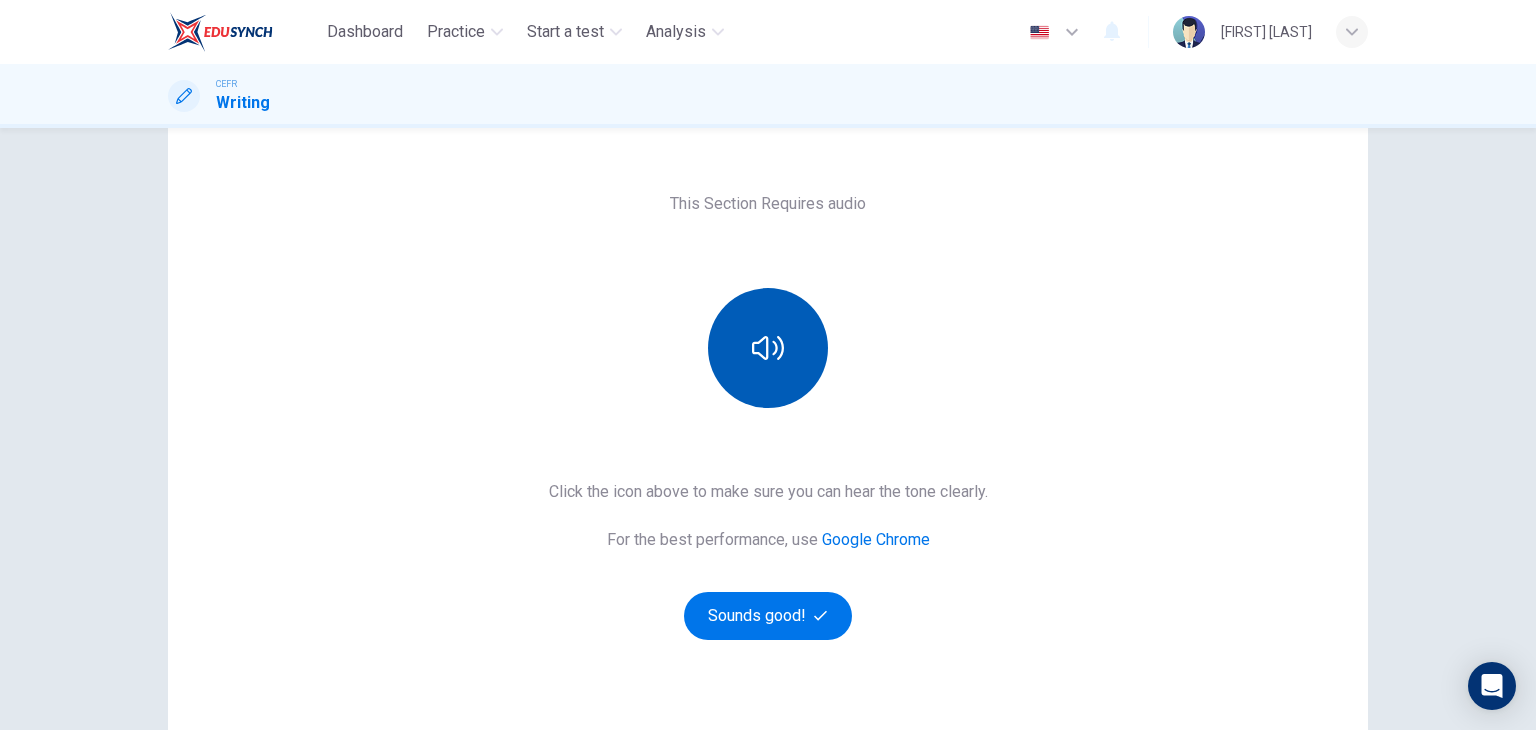 click at bounding box center (768, 348) 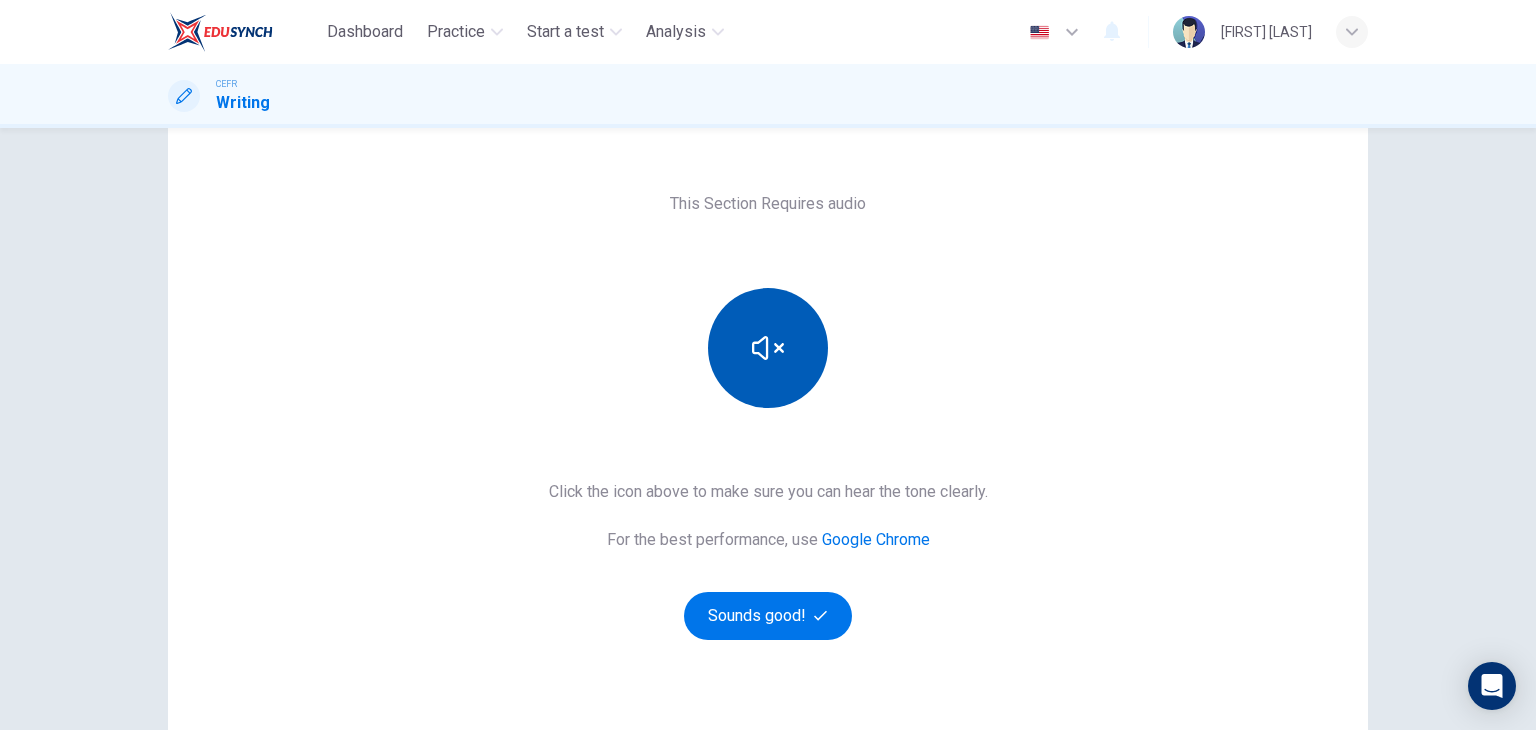 click at bounding box center [768, 348] 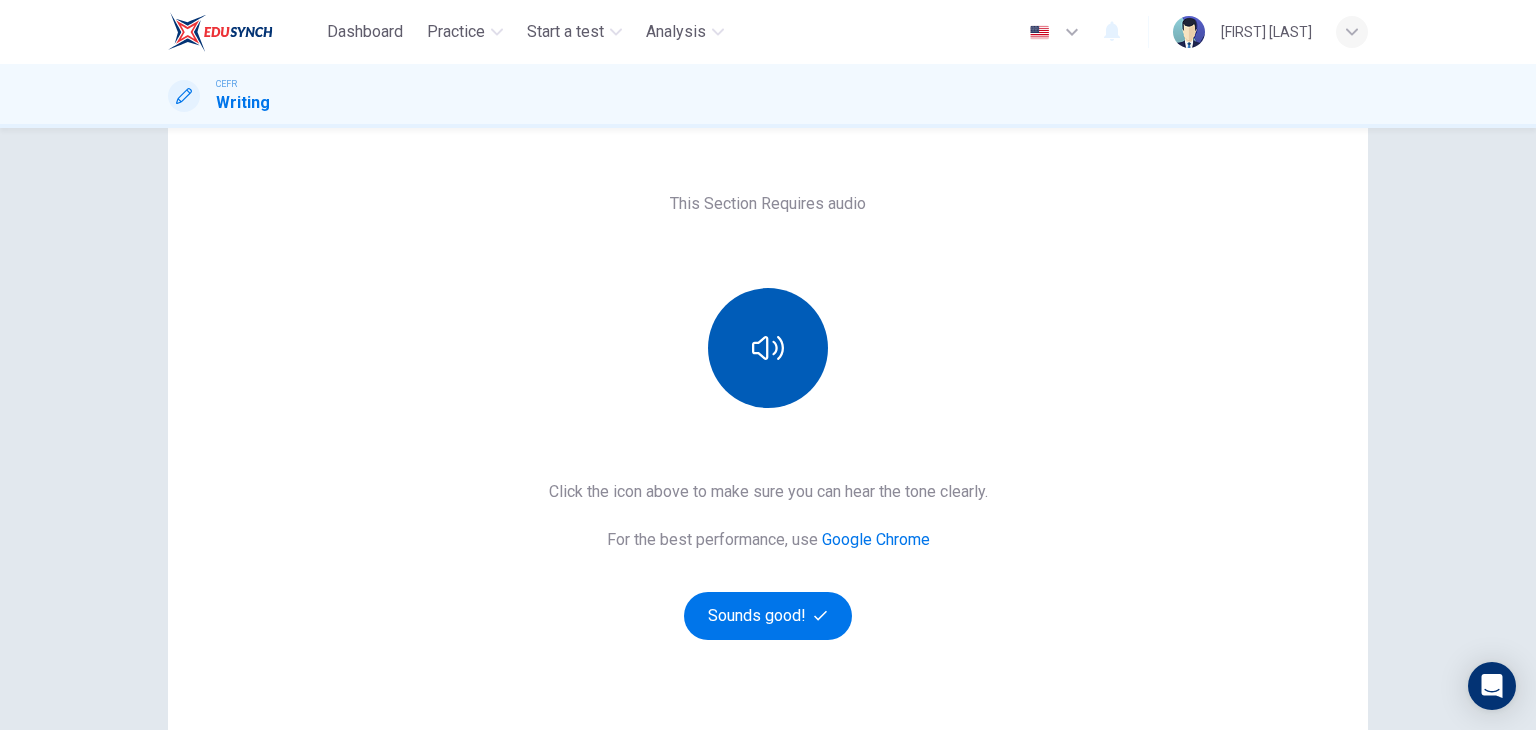 click at bounding box center [768, 348] 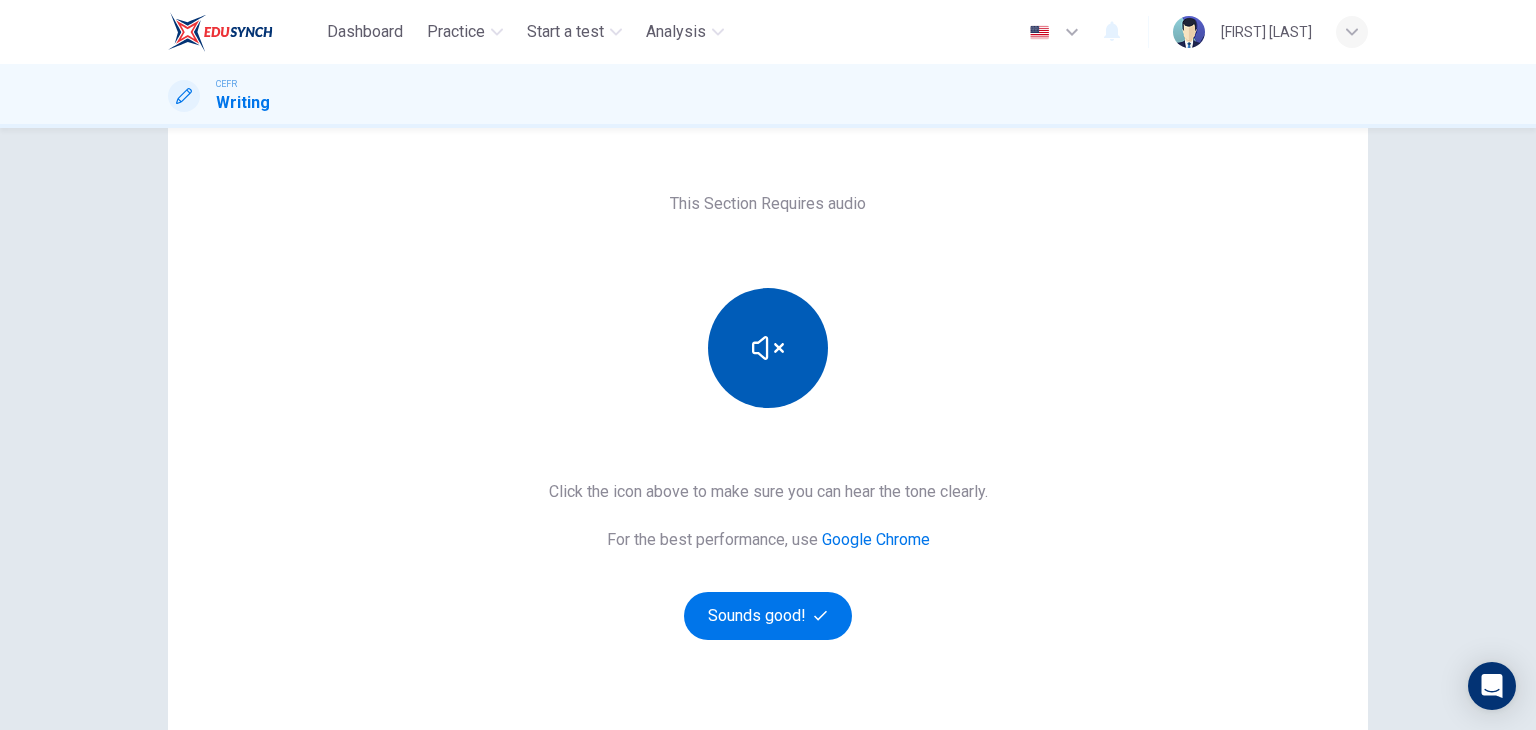 click at bounding box center (768, 348) 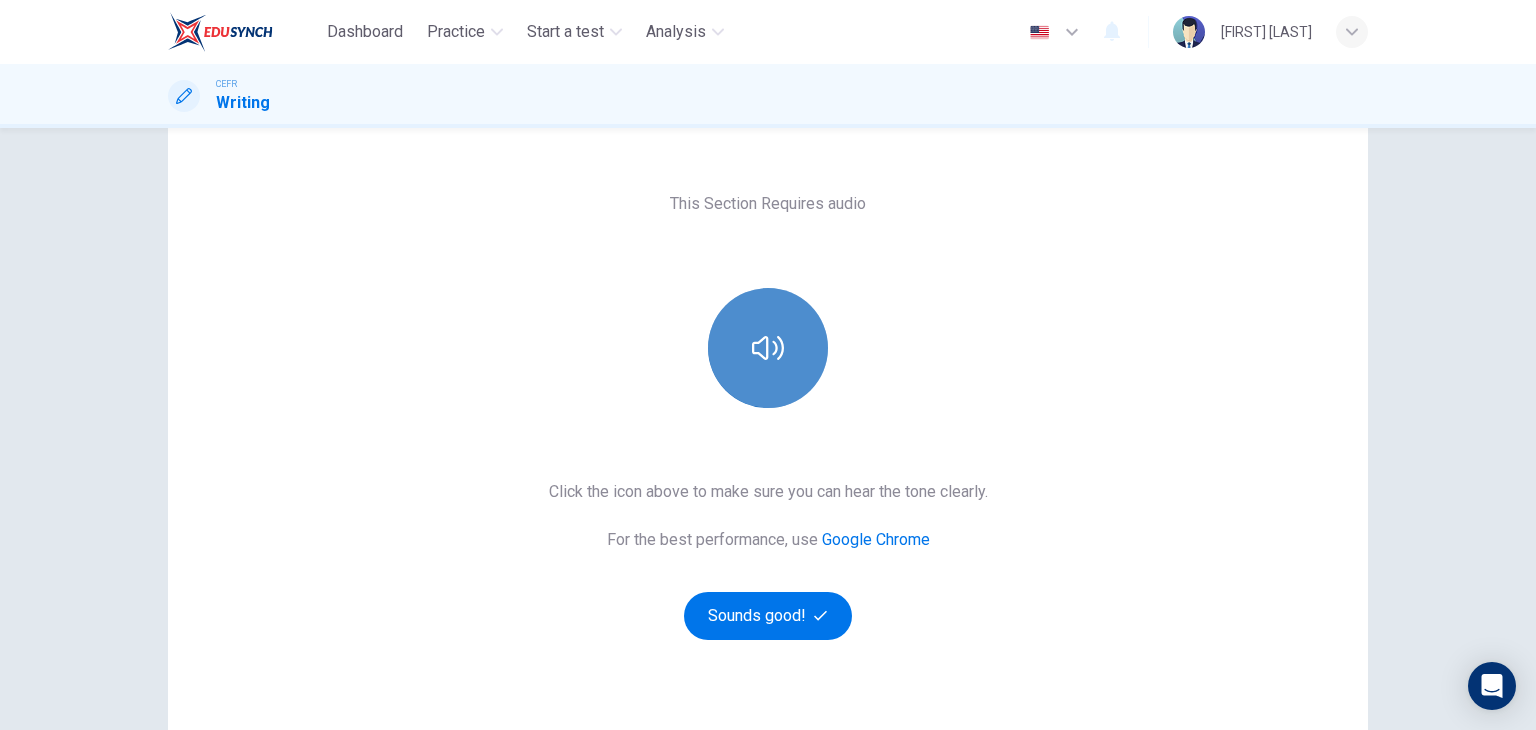 click at bounding box center (768, 348) 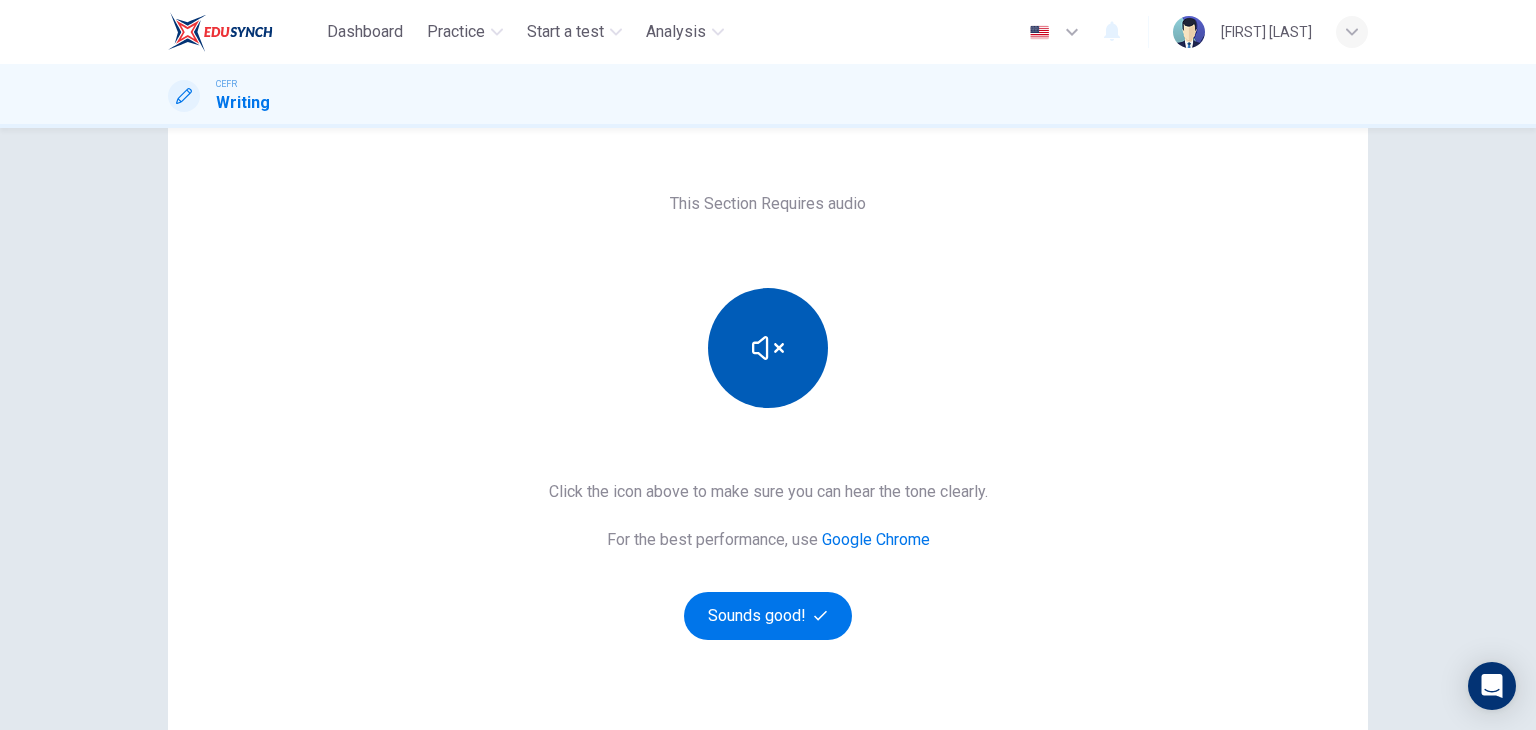 click at bounding box center [768, 348] 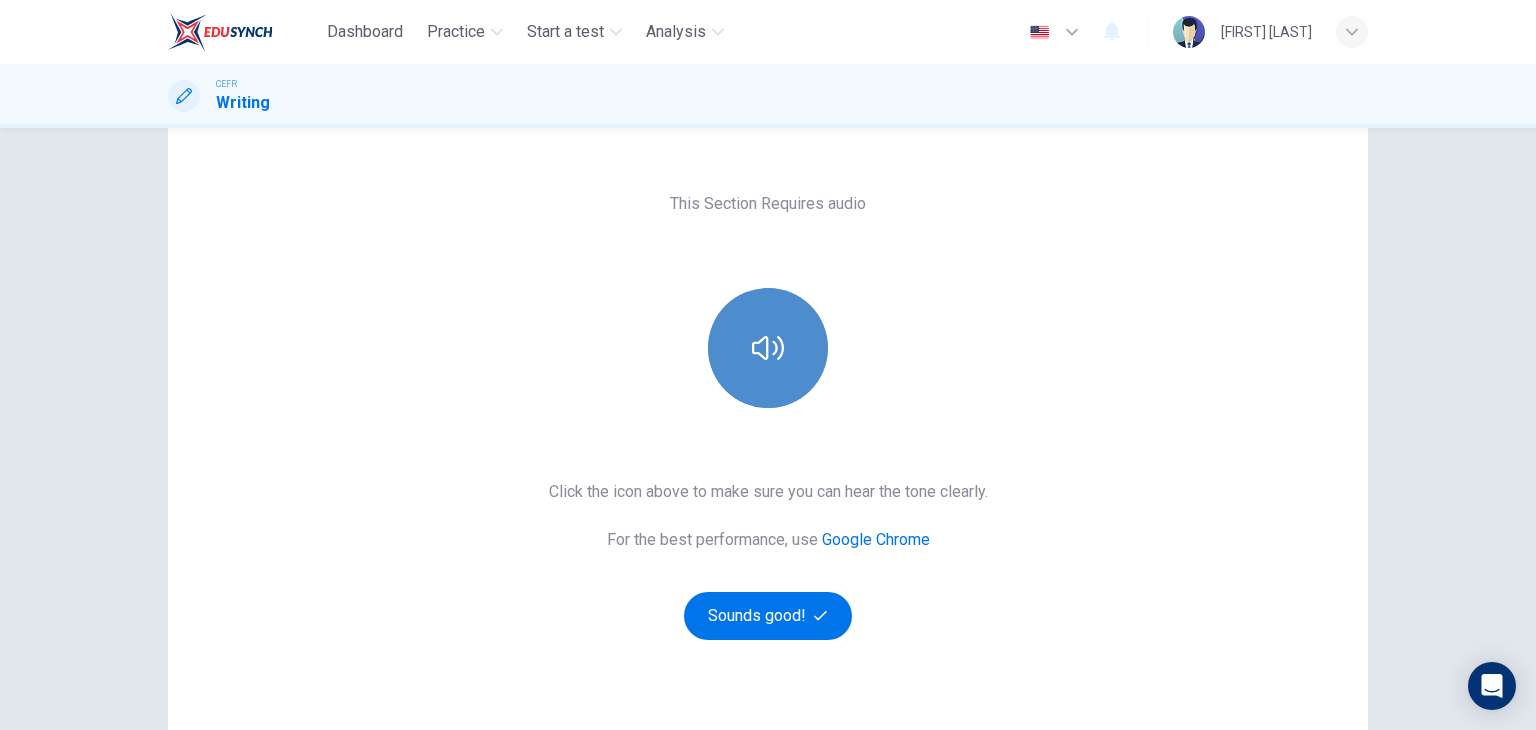 click at bounding box center (768, 348) 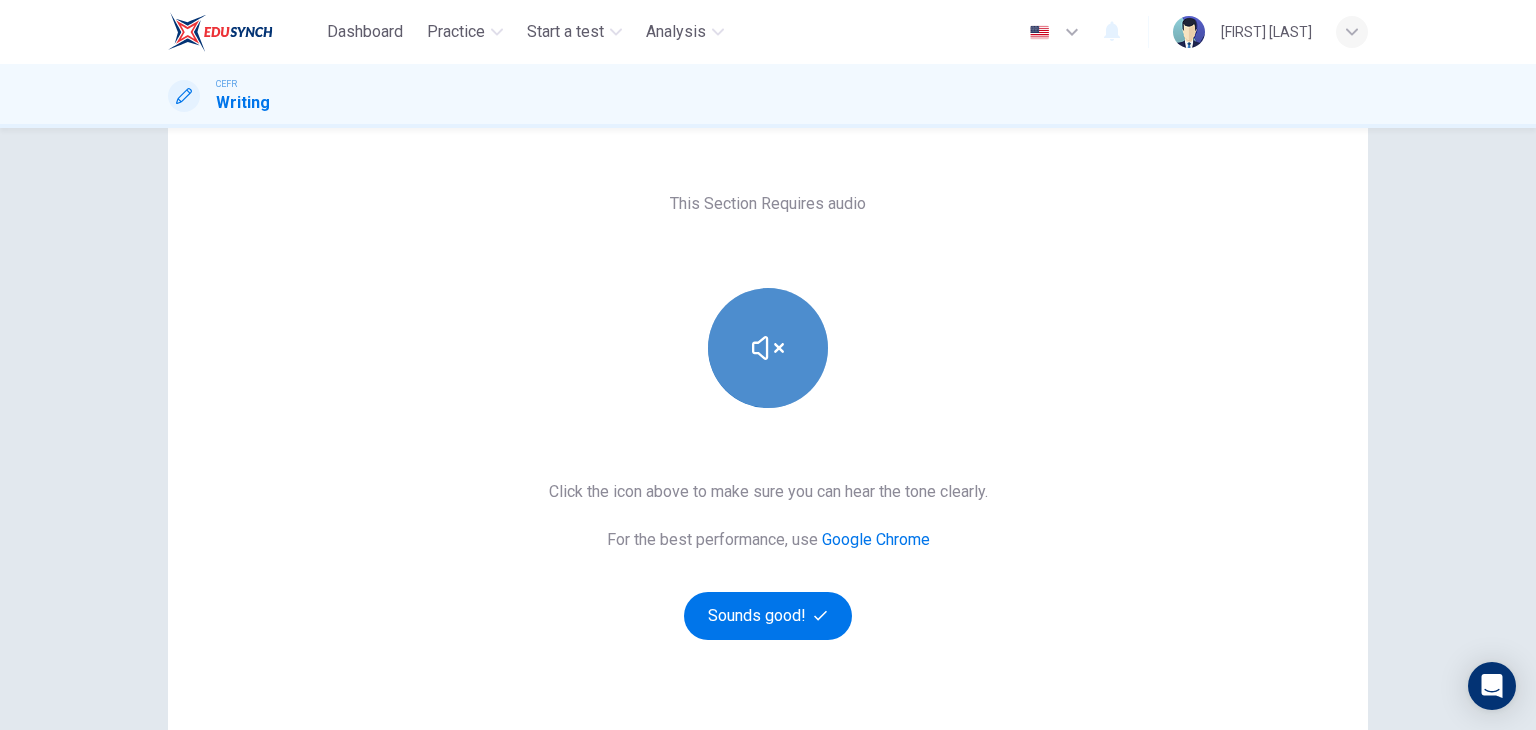click at bounding box center [768, 348] 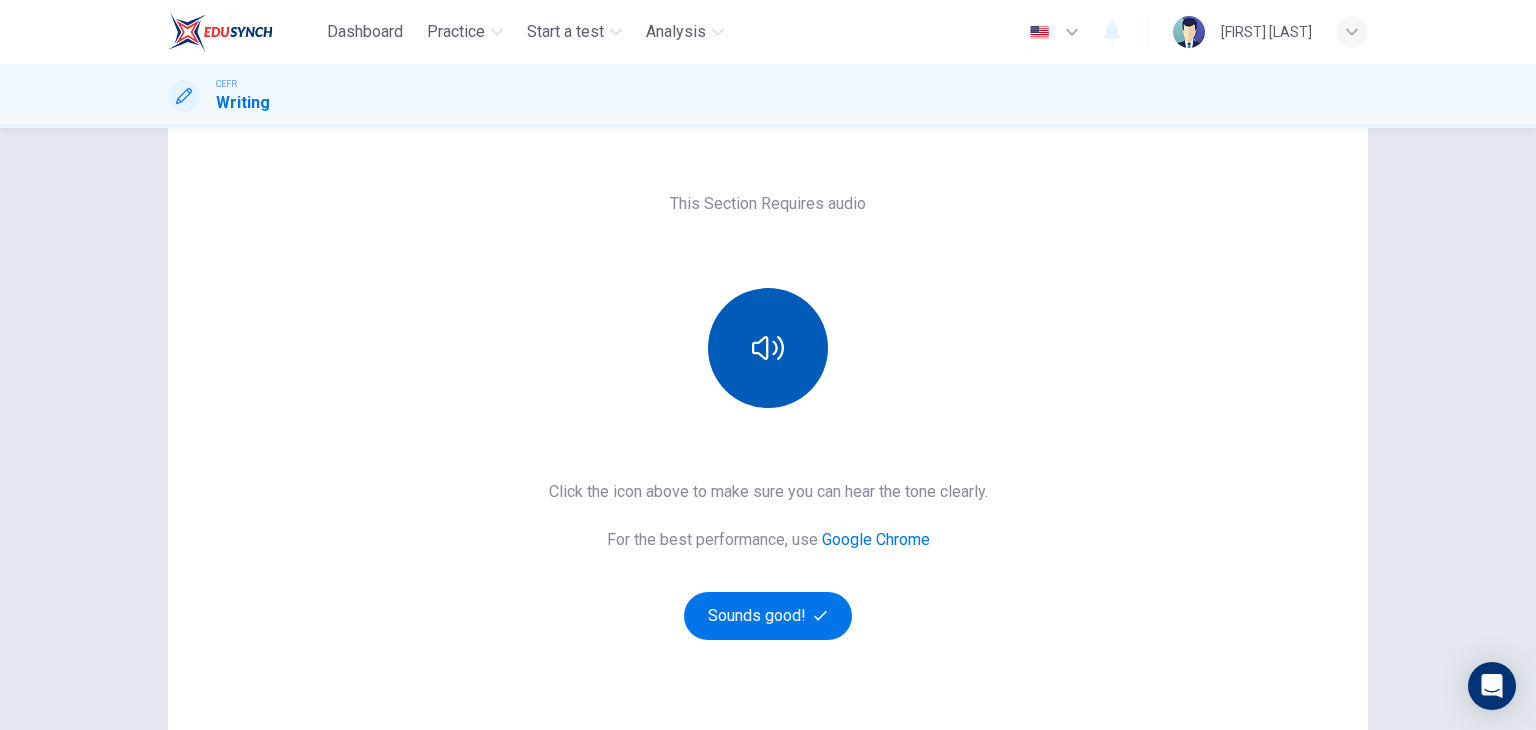 click at bounding box center [768, 348] 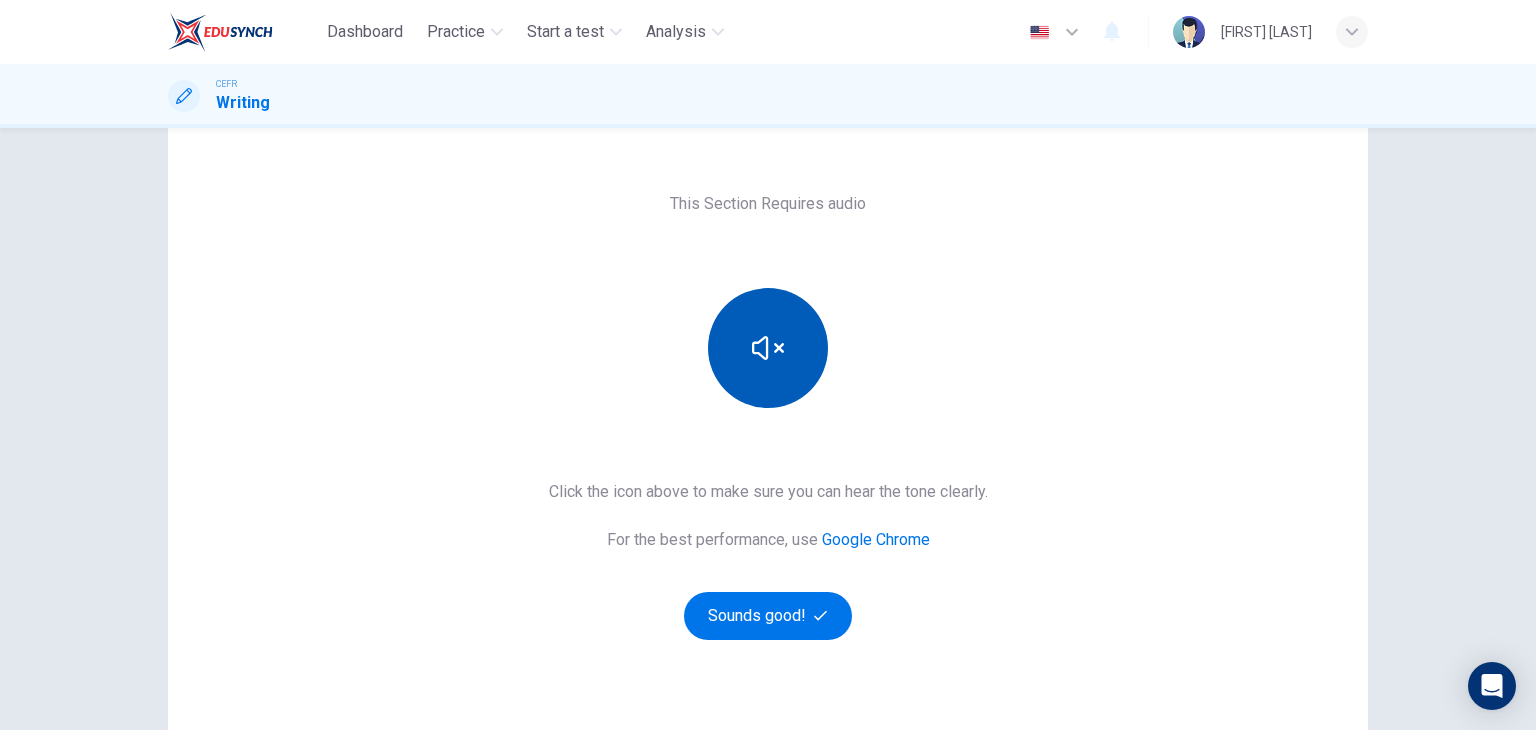 click at bounding box center [768, 348] 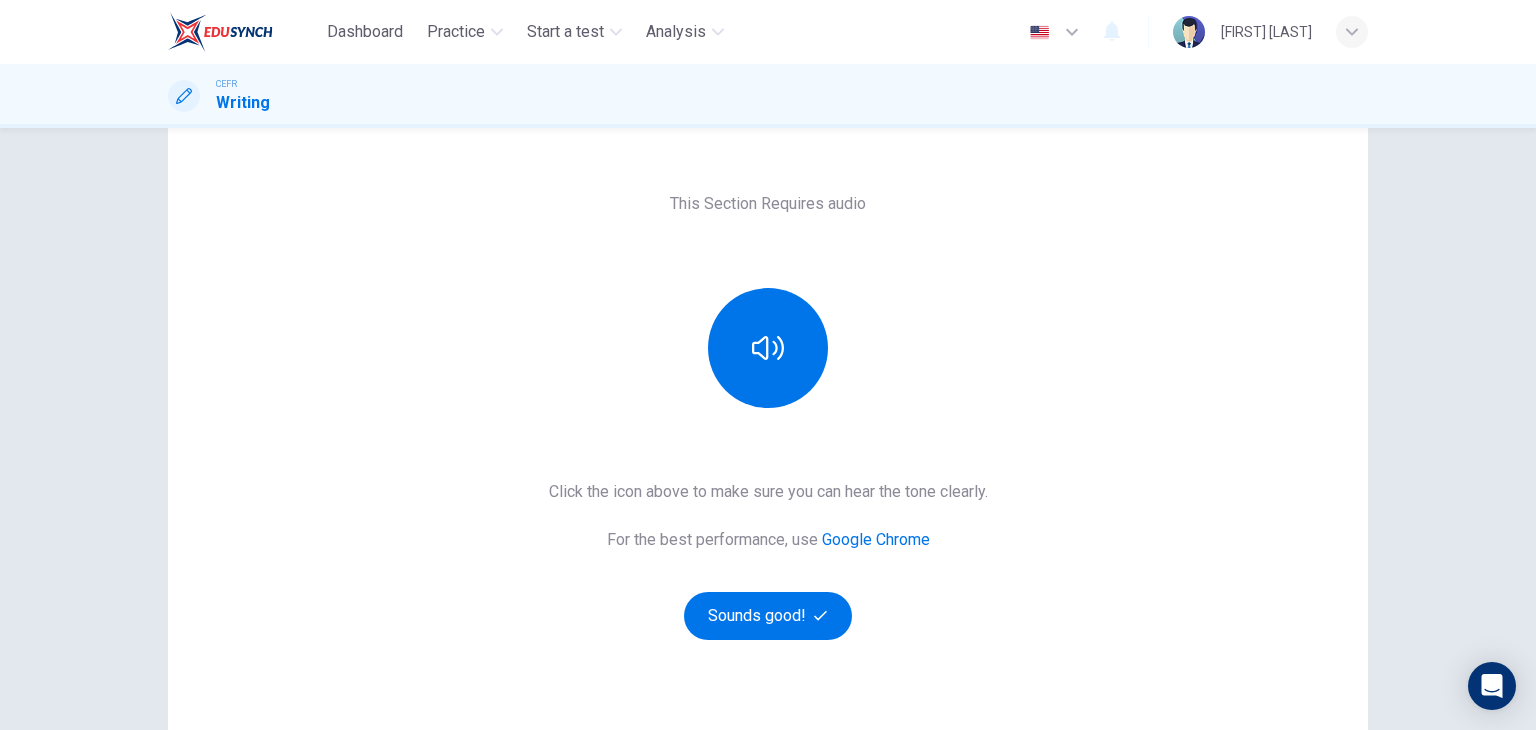 click on "This Section Requires audio Click the icon above to make sure you can hear the tone clearly. For the best performance, use   Google Chrome Sounds good!" at bounding box center [768, 416] 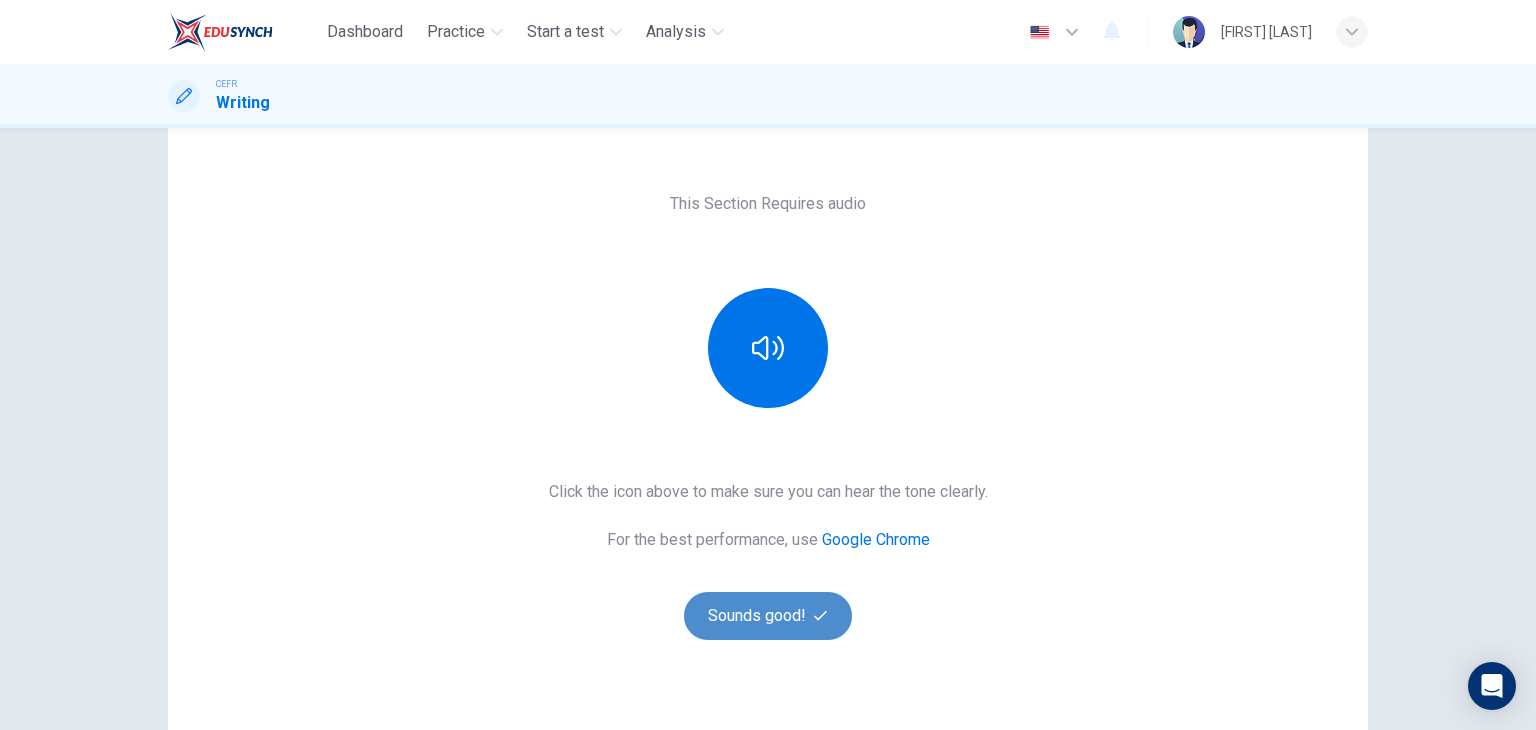 click on "Sounds good!" at bounding box center [768, 616] 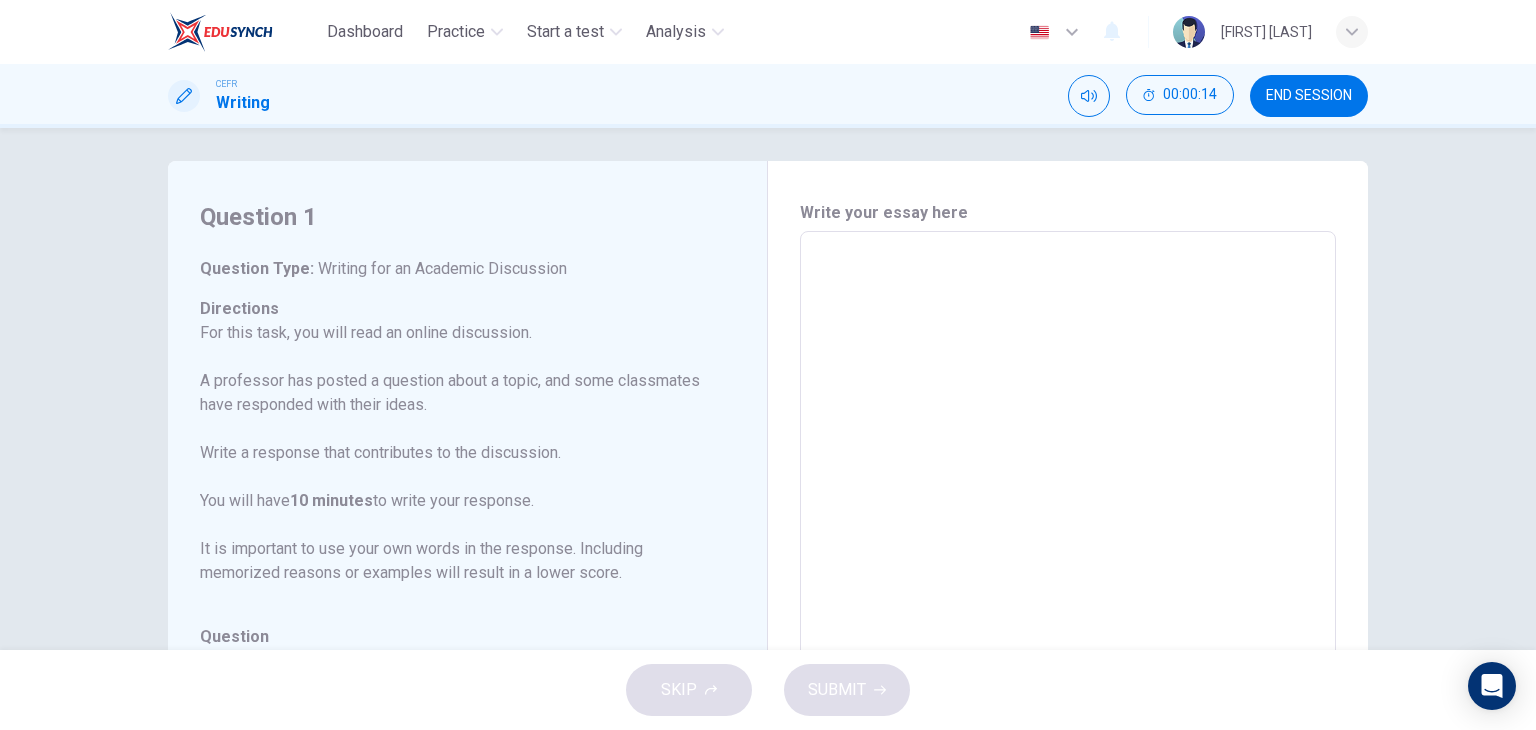 scroll, scrollTop: 0, scrollLeft: 0, axis: both 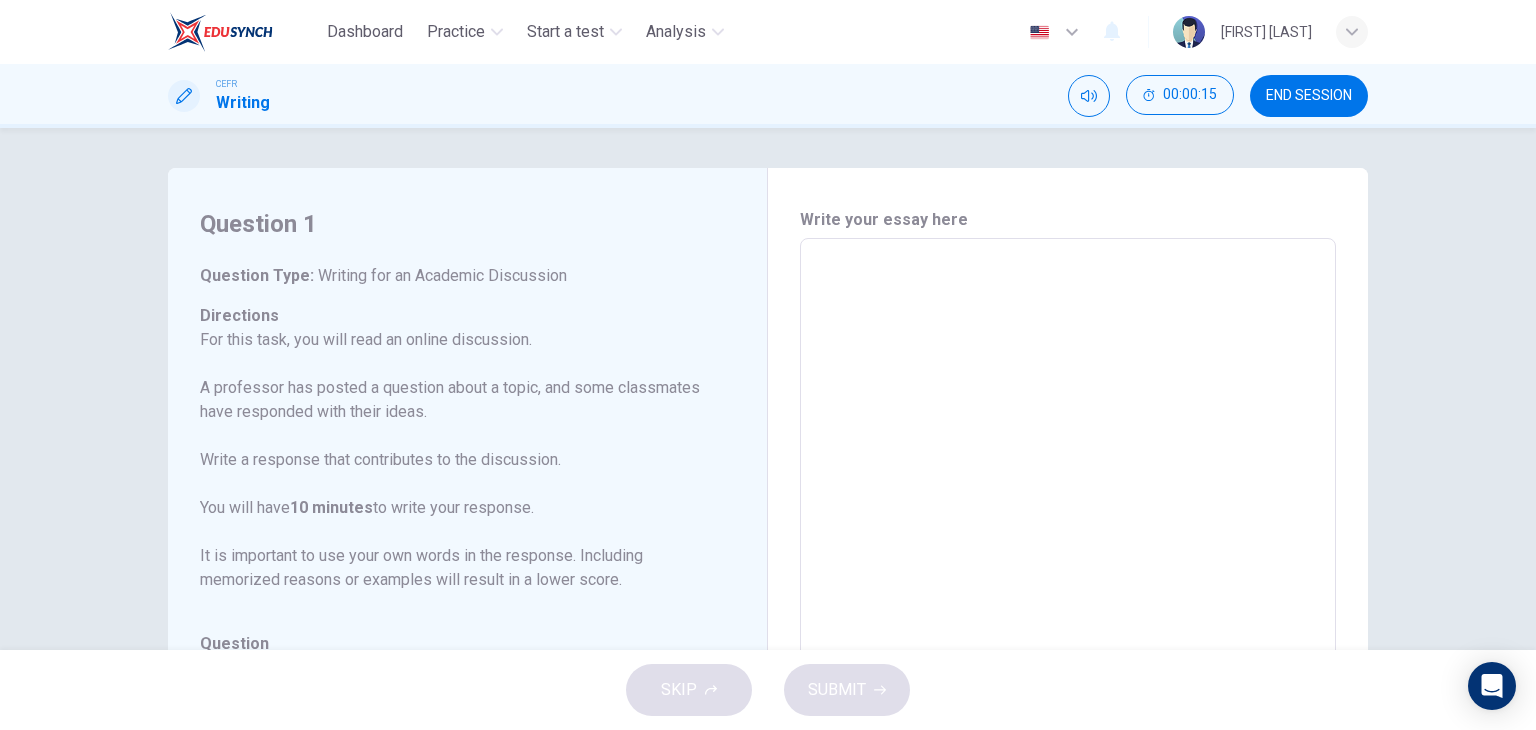 click at bounding box center [1068, 572] 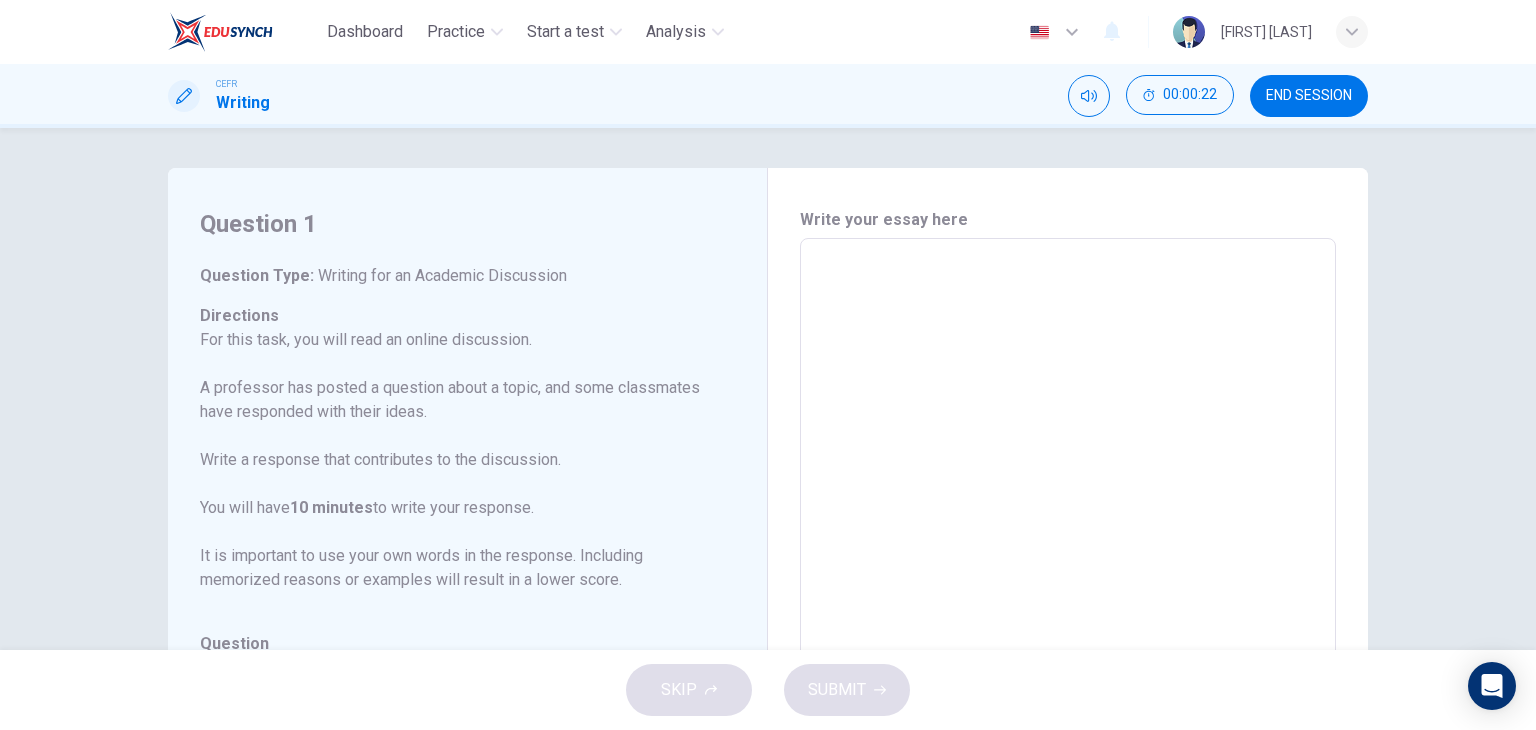 click at bounding box center (1068, 572) 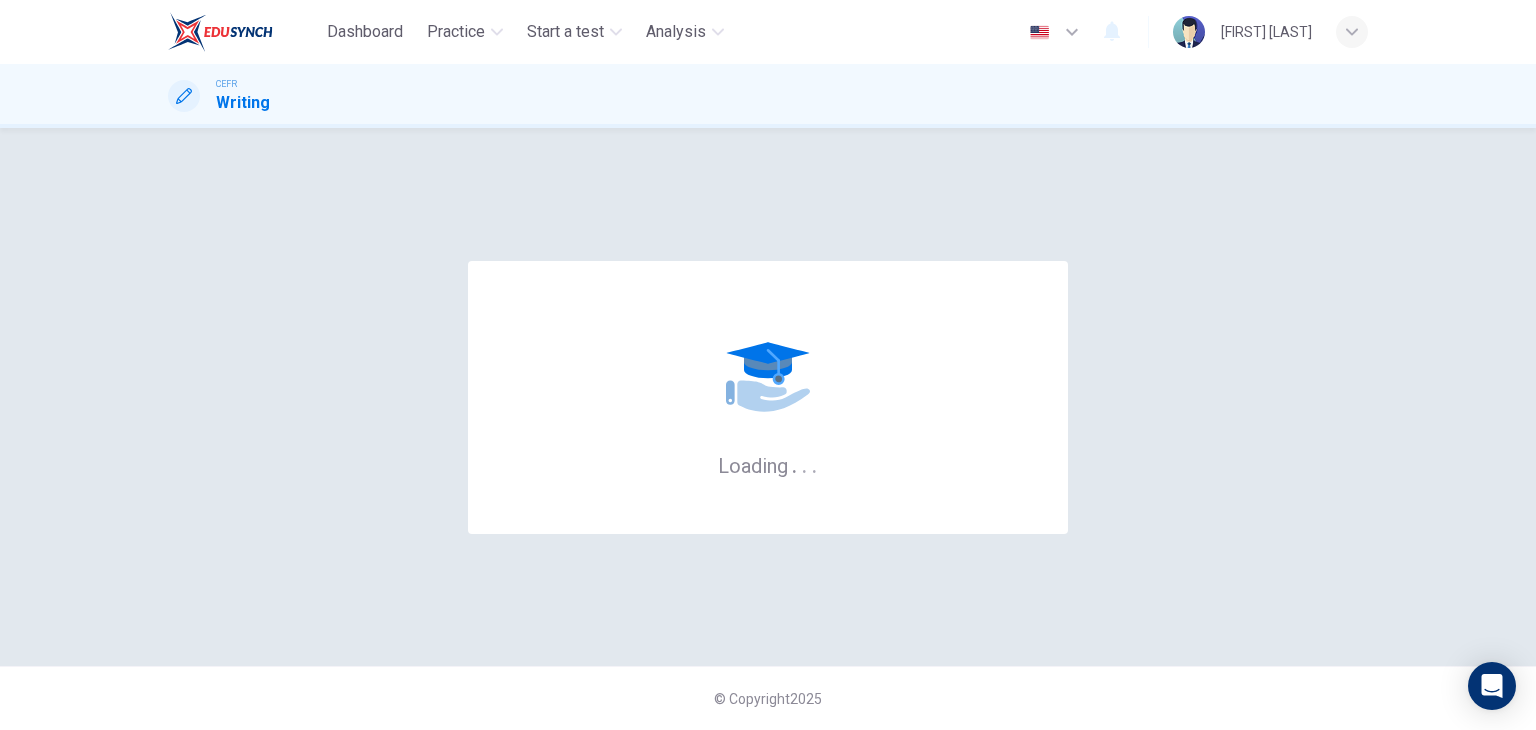 scroll, scrollTop: 0, scrollLeft: 0, axis: both 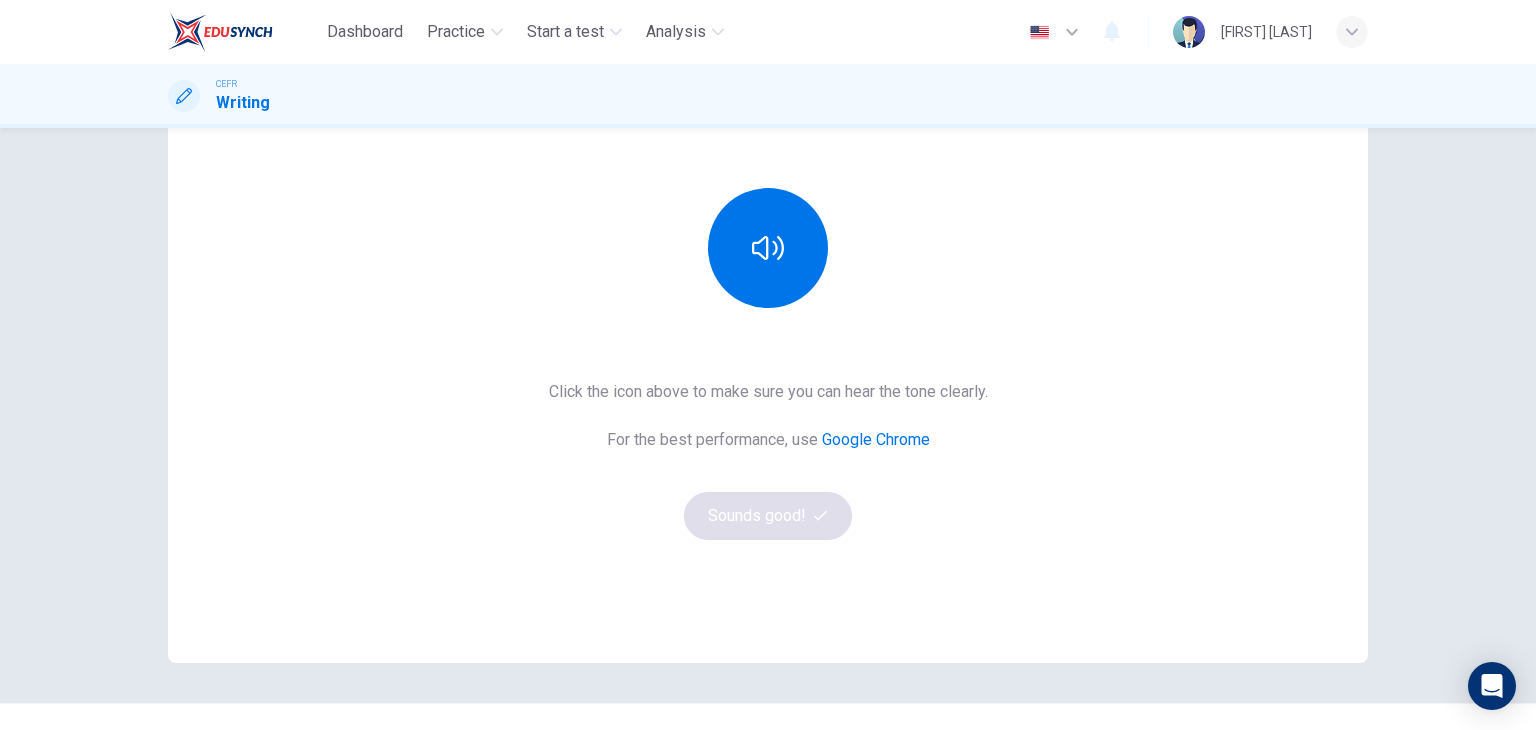 drag, startPoint x: 936, startPoint y: 450, endPoint x: 942, endPoint y: 428, distance: 22.803509 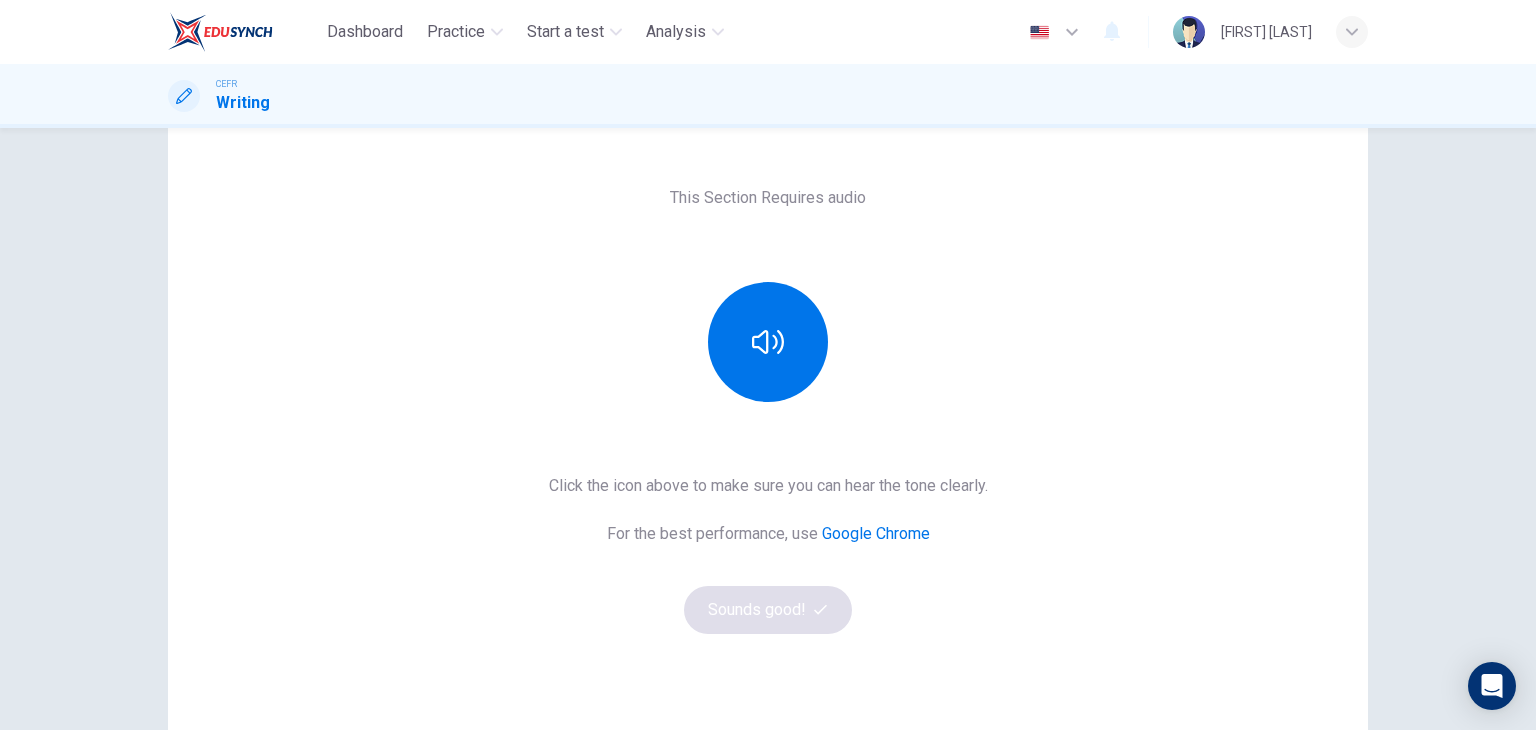 scroll, scrollTop: 100, scrollLeft: 0, axis: vertical 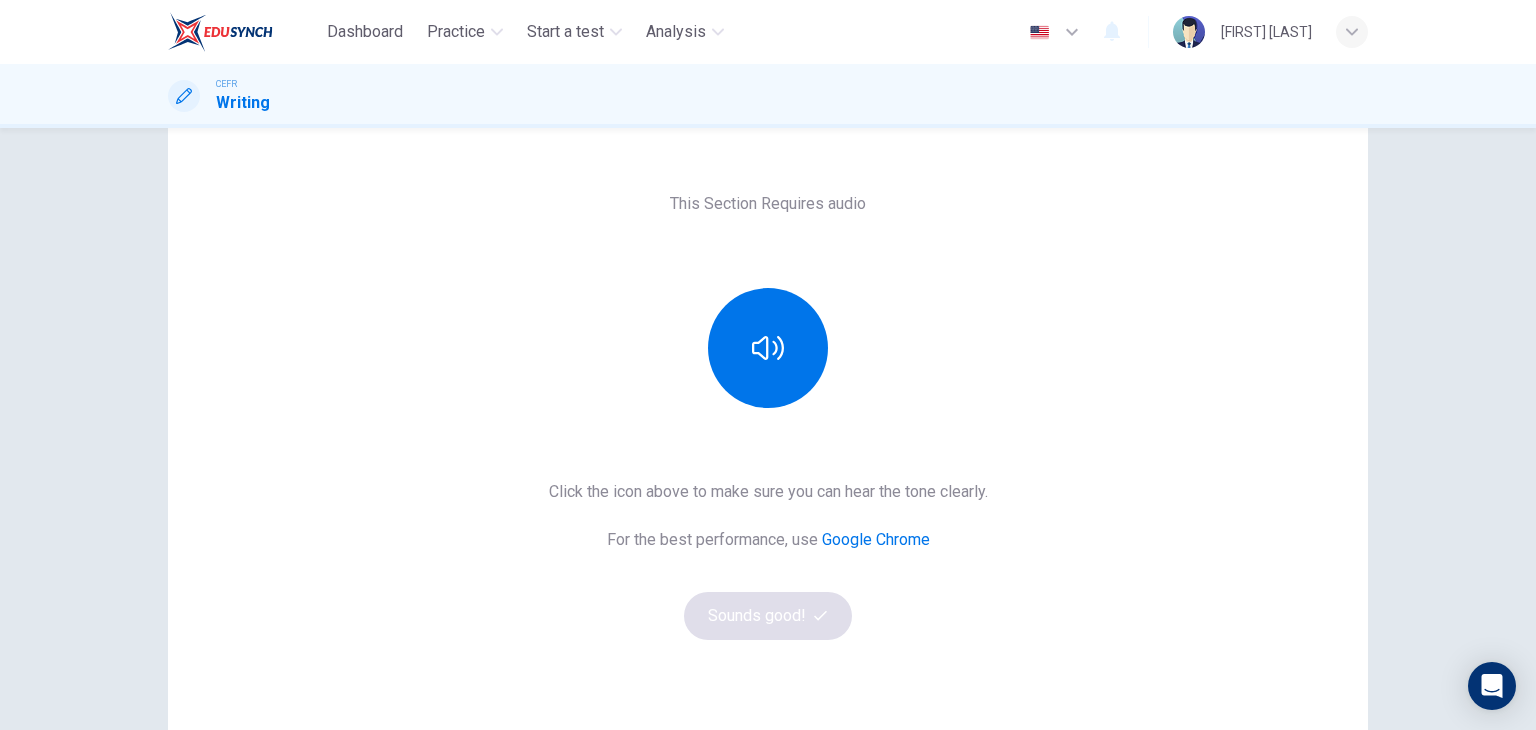 click on "Click the icon above to make sure you can hear the tone clearly. For the best performance, use   Google Chrome Sounds good!" at bounding box center [768, 560] 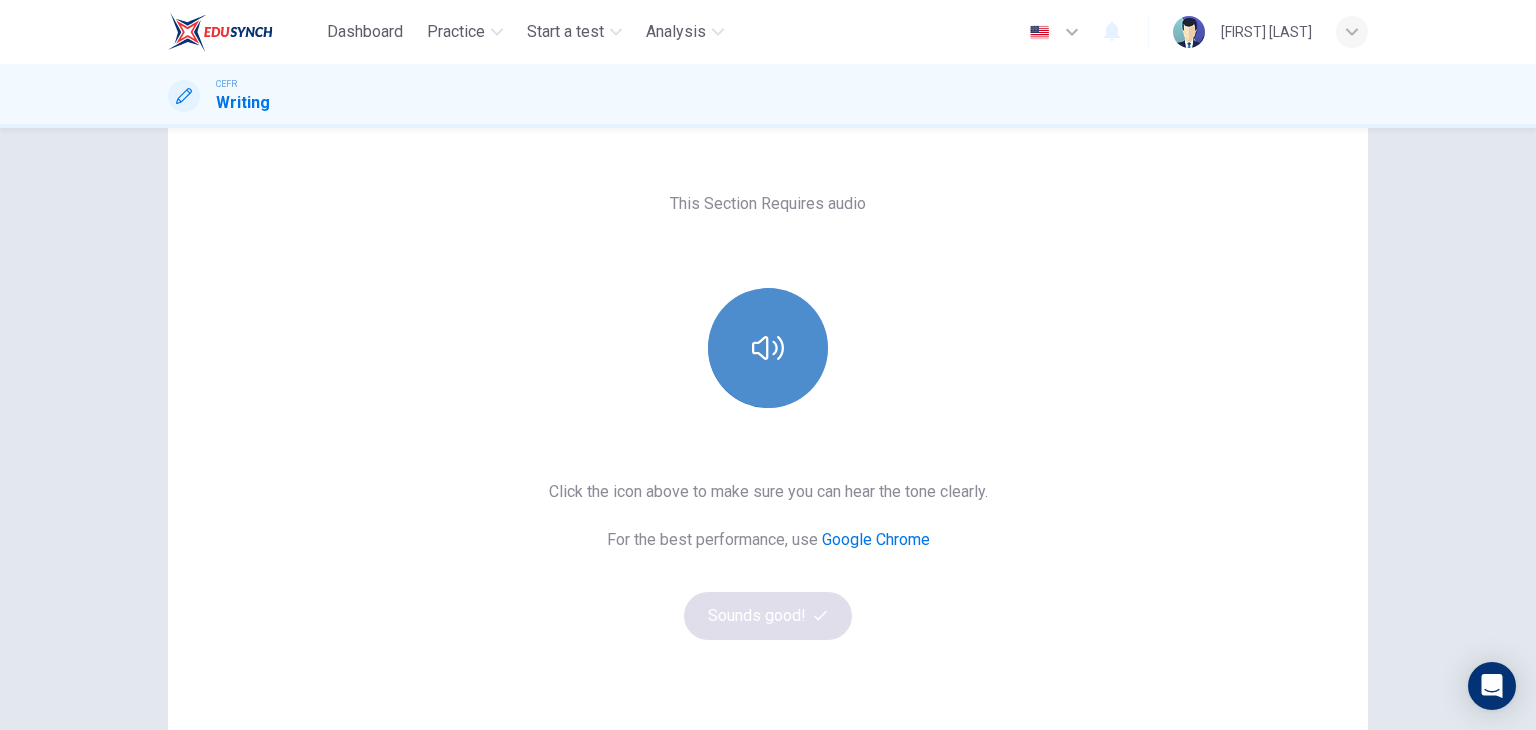 click at bounding box center [768, 348] 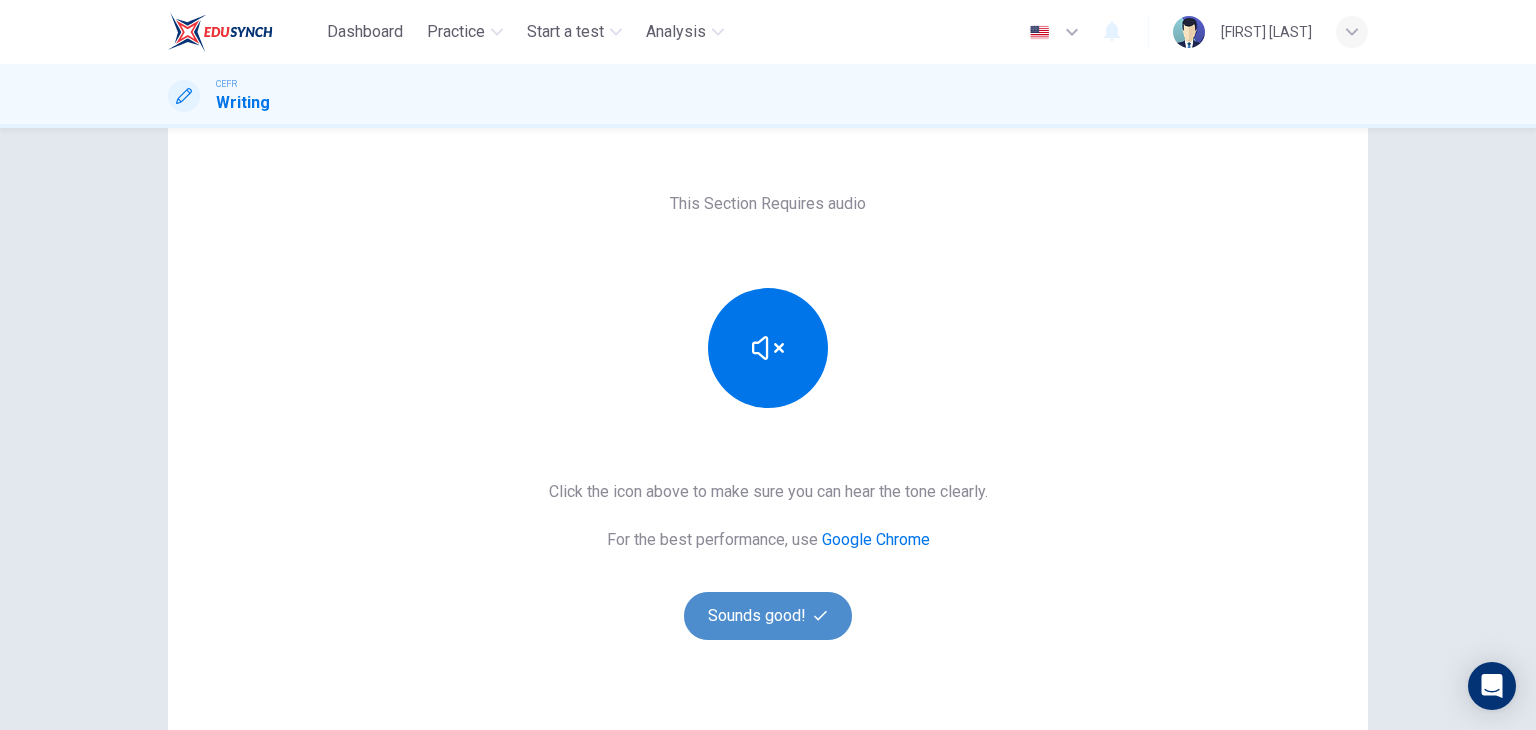 click on "Sounds good!" at bounding box center [768, 616] 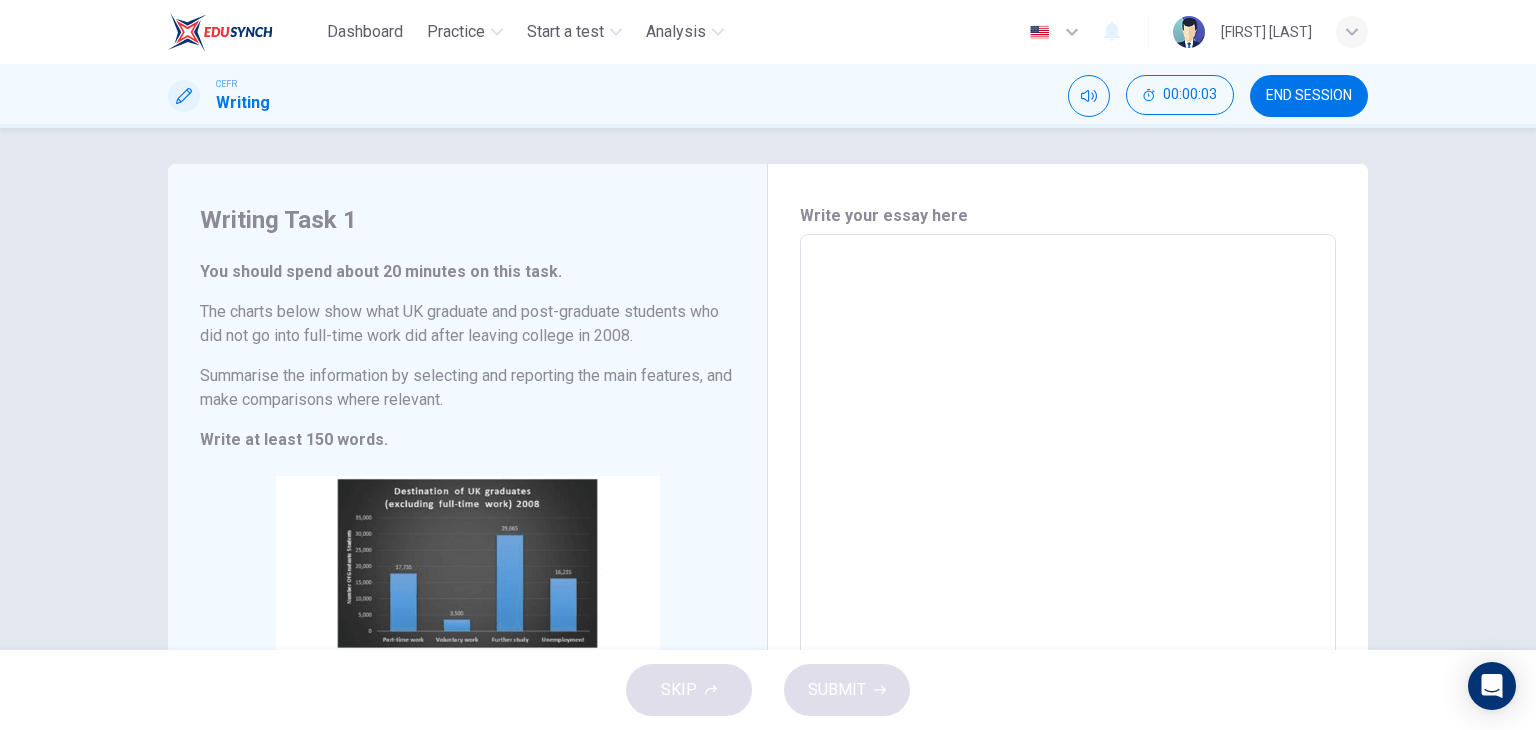 scroll, scrollTop: 0, scrollLeft: 0, axis: both 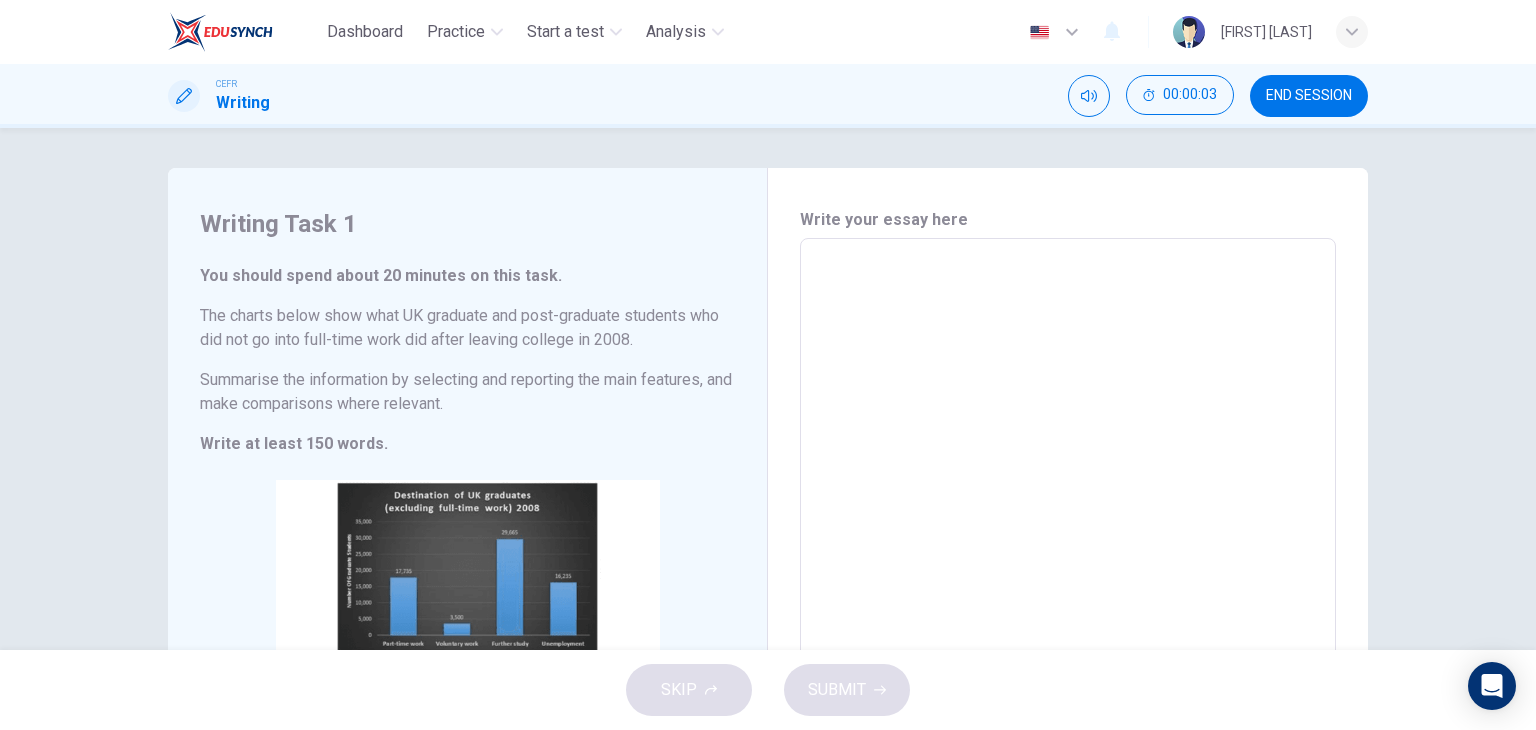 click at bounding box center [1068, 534] 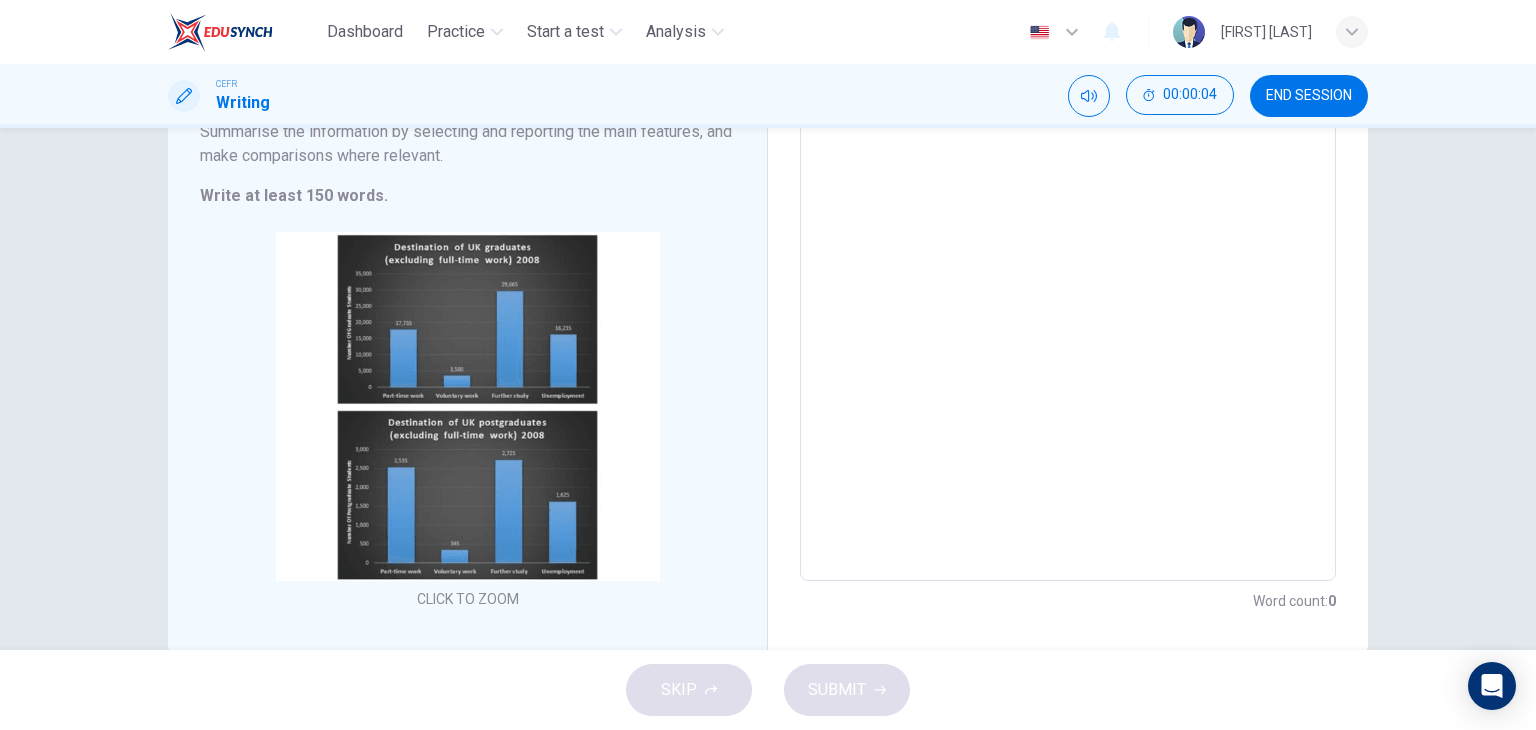 scroll, scrollTop: 291, scrollLeft: 0, axis: vertical 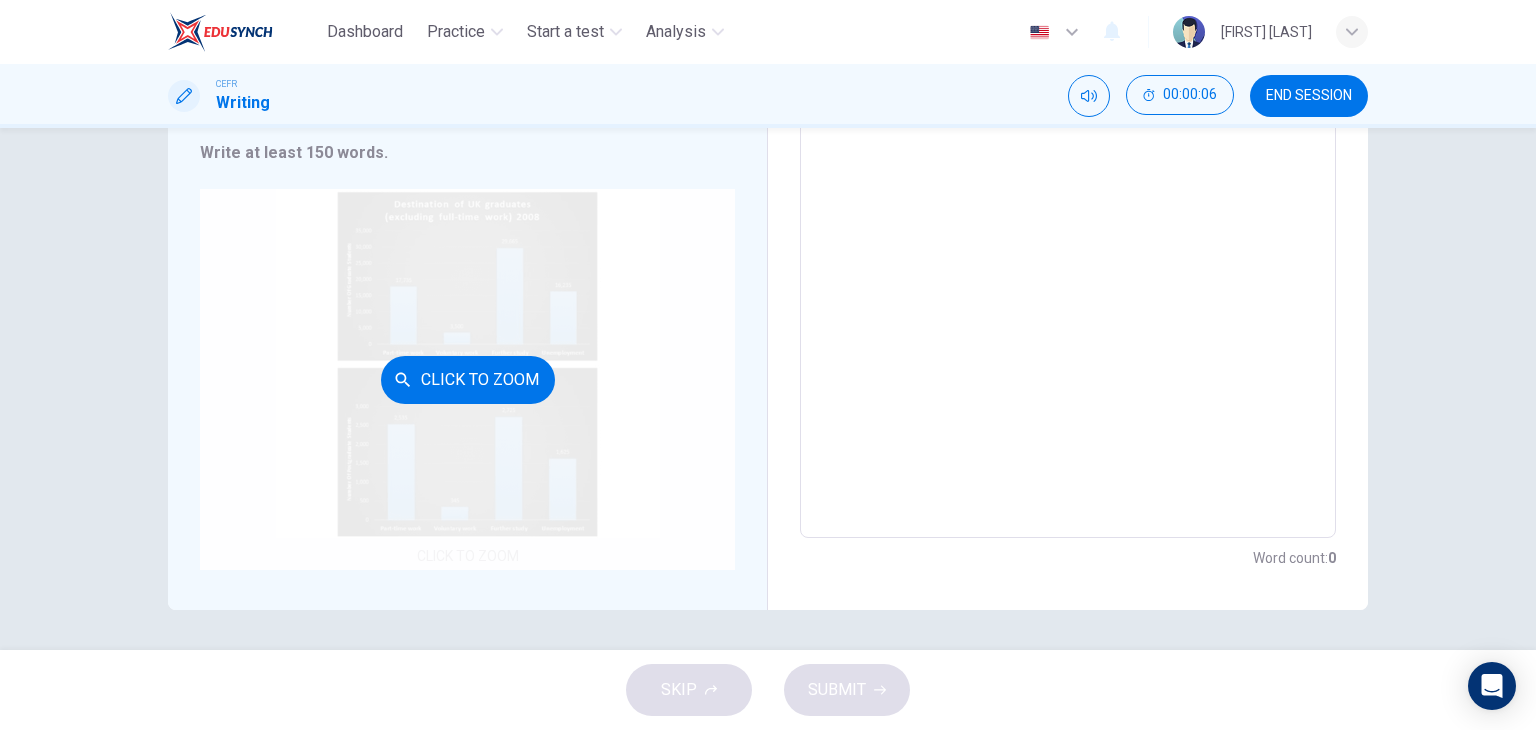 click on "Click to Zoom" at bounding box center (467, 379) 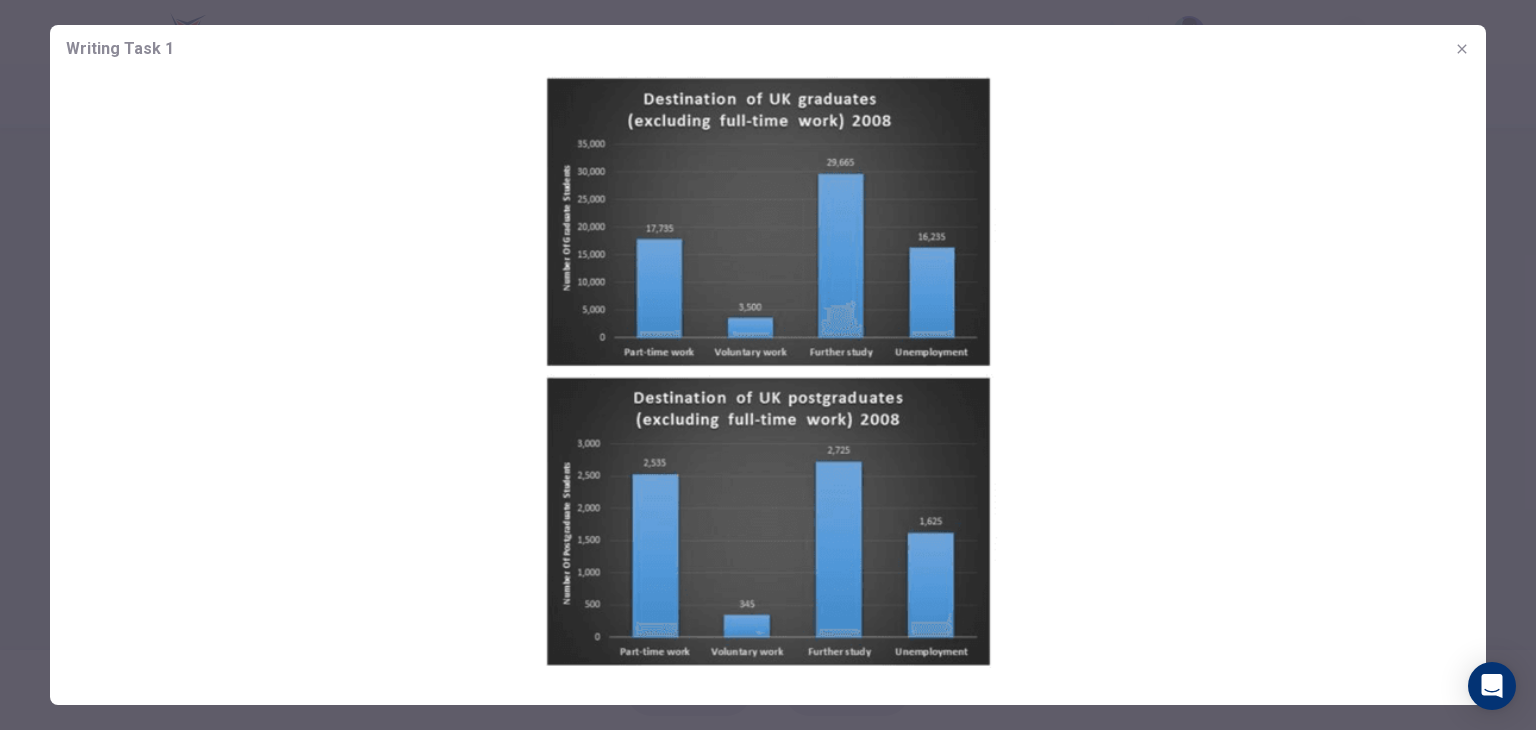 click at bounding box center (1462, 49) 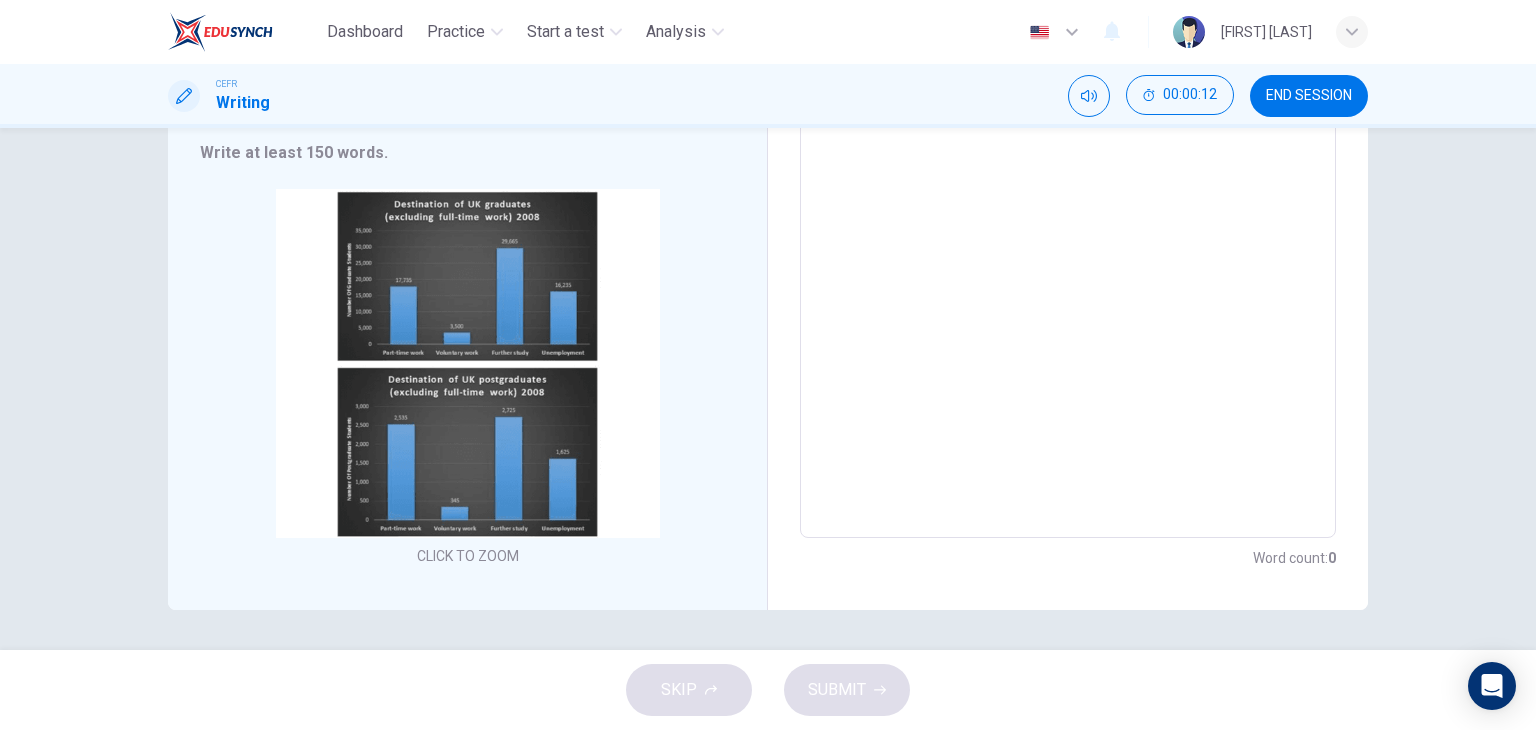 click on "Write your essay here x ​ Word count :  0" at bounding box center [1068, 243] 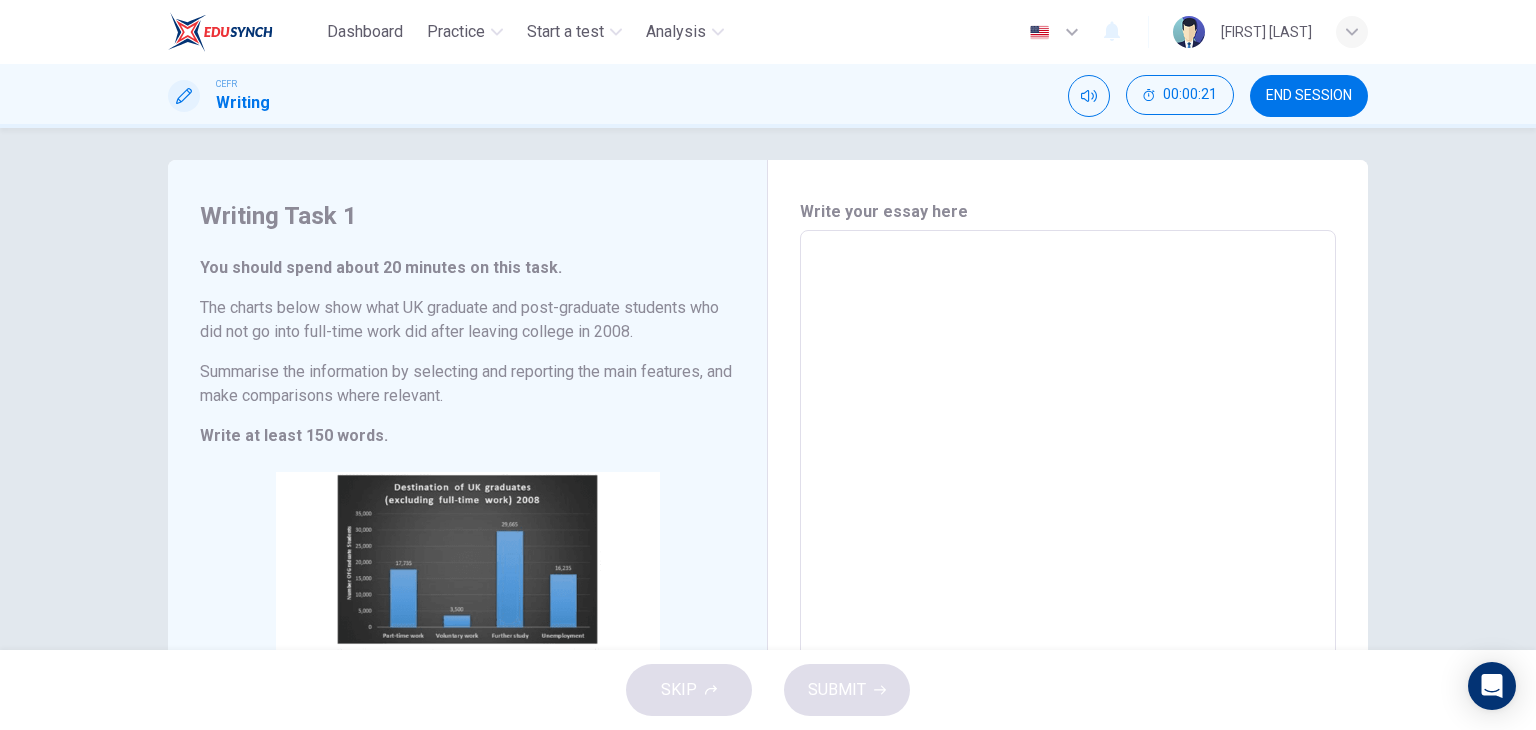 scroll, scrollTop: 0, scrollLeft: 0, axis: both 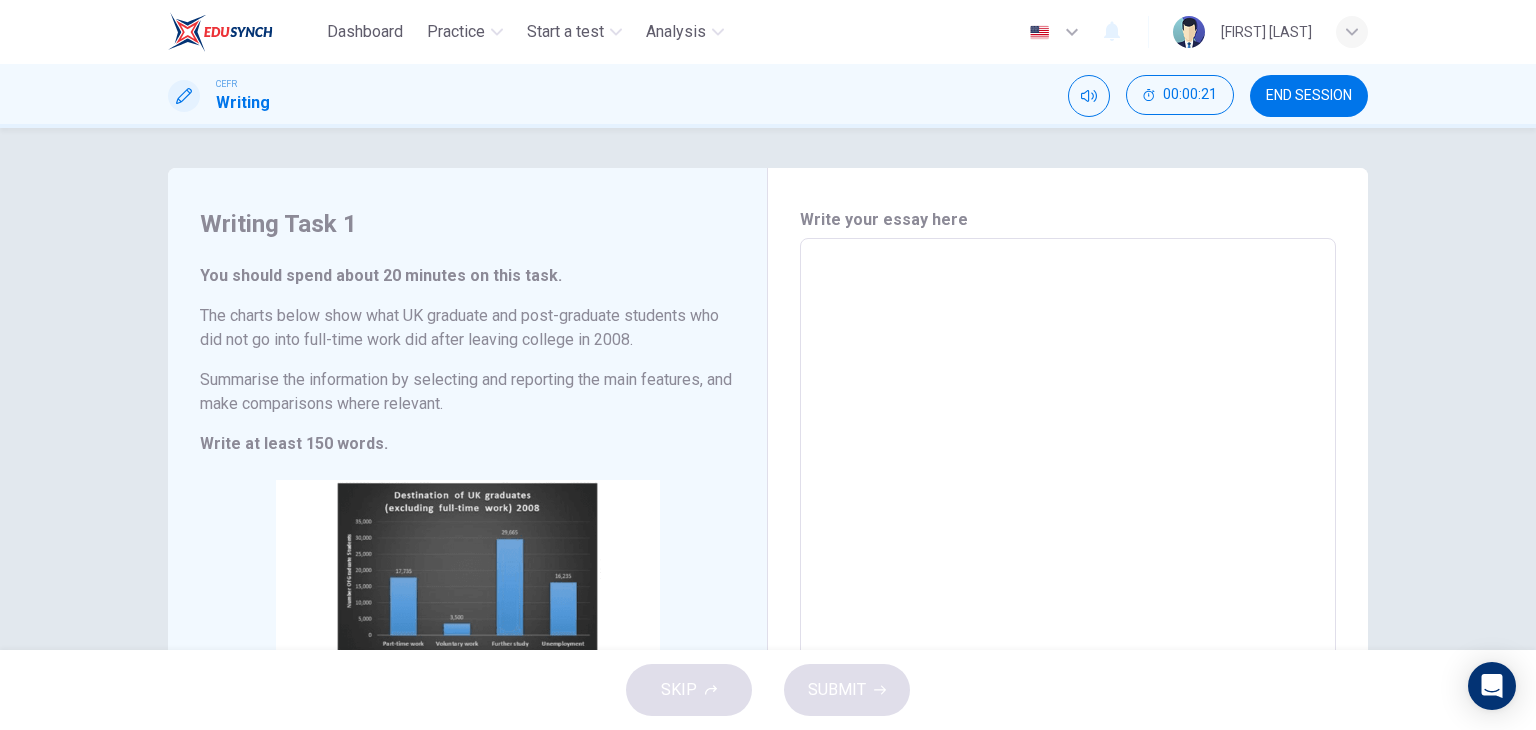 click at bounding box center [1068, 534] 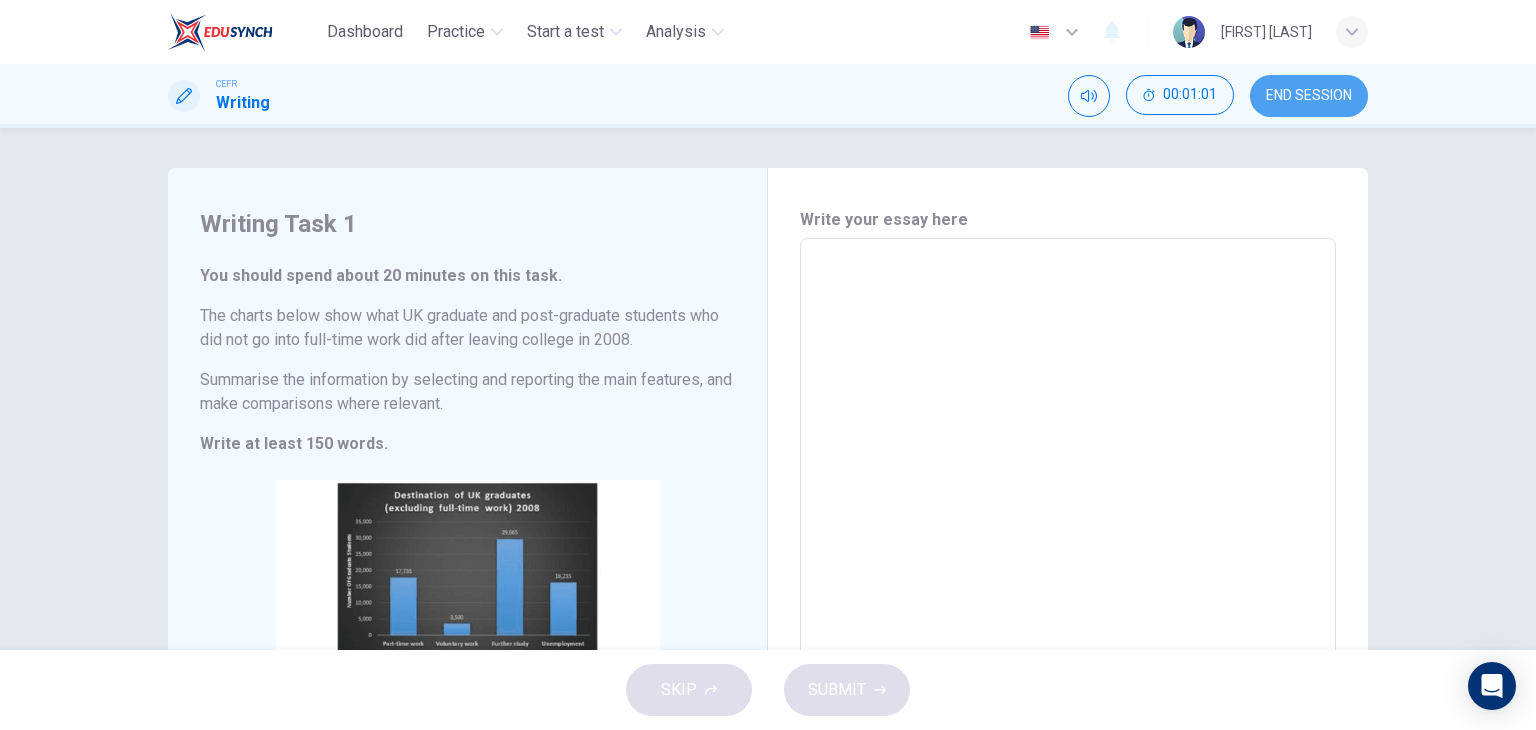 click on "END SESSION" at bounding box center [1309, 96] 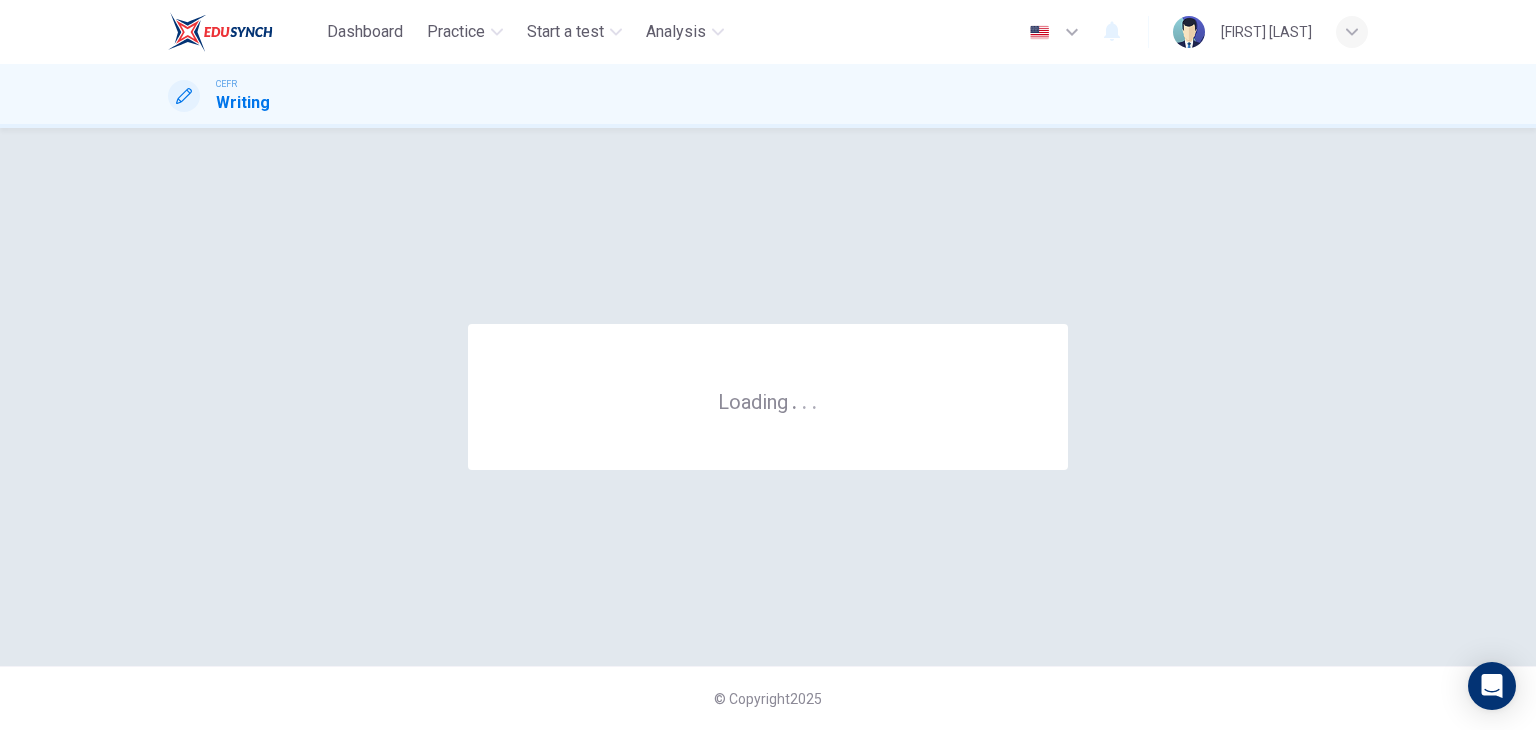 scroll, scrollTop: 0, scrollLeft: 0, axis: both 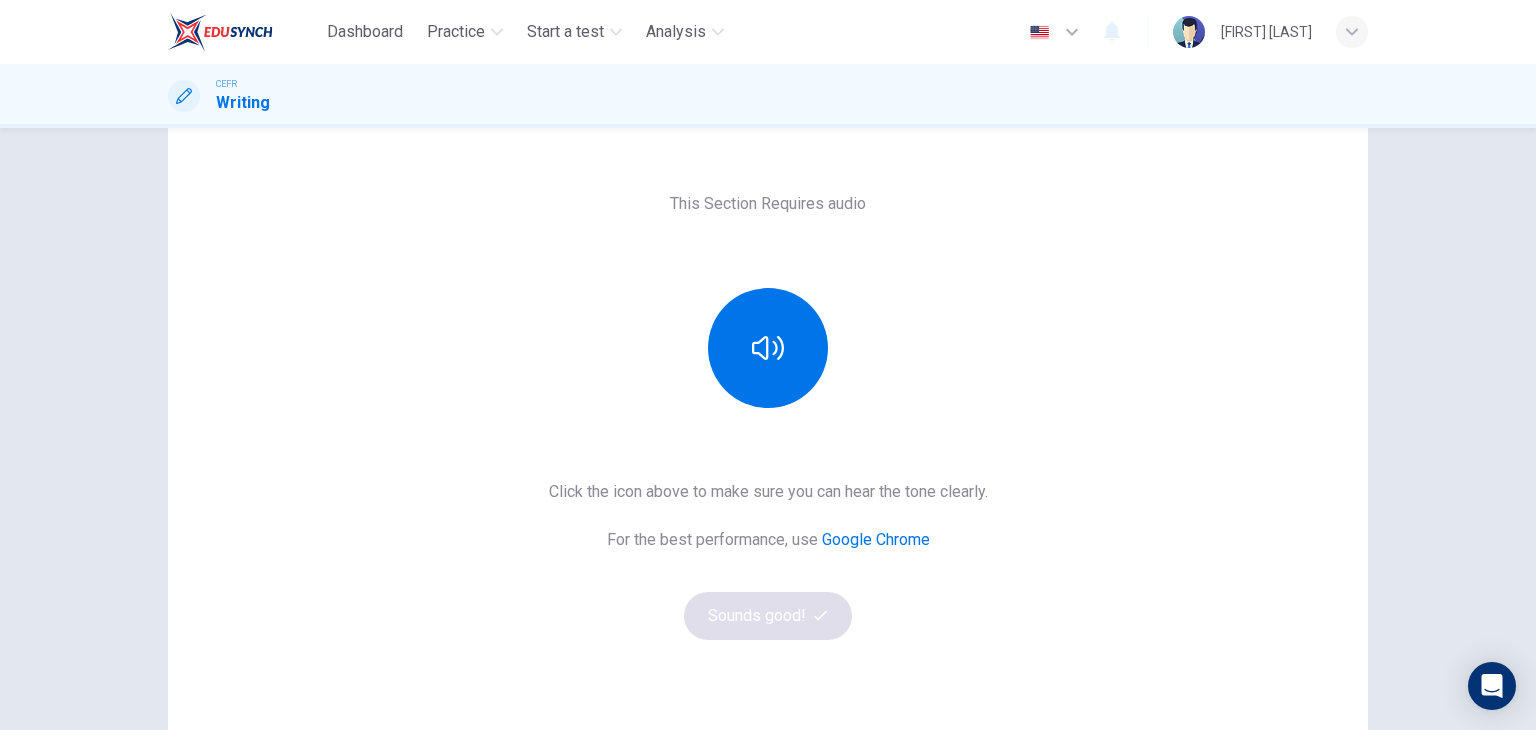 drag, startPoint x: 804, startPoint y: 614, endPoint x: 812, endPoint y: 404, distance: 210.15233 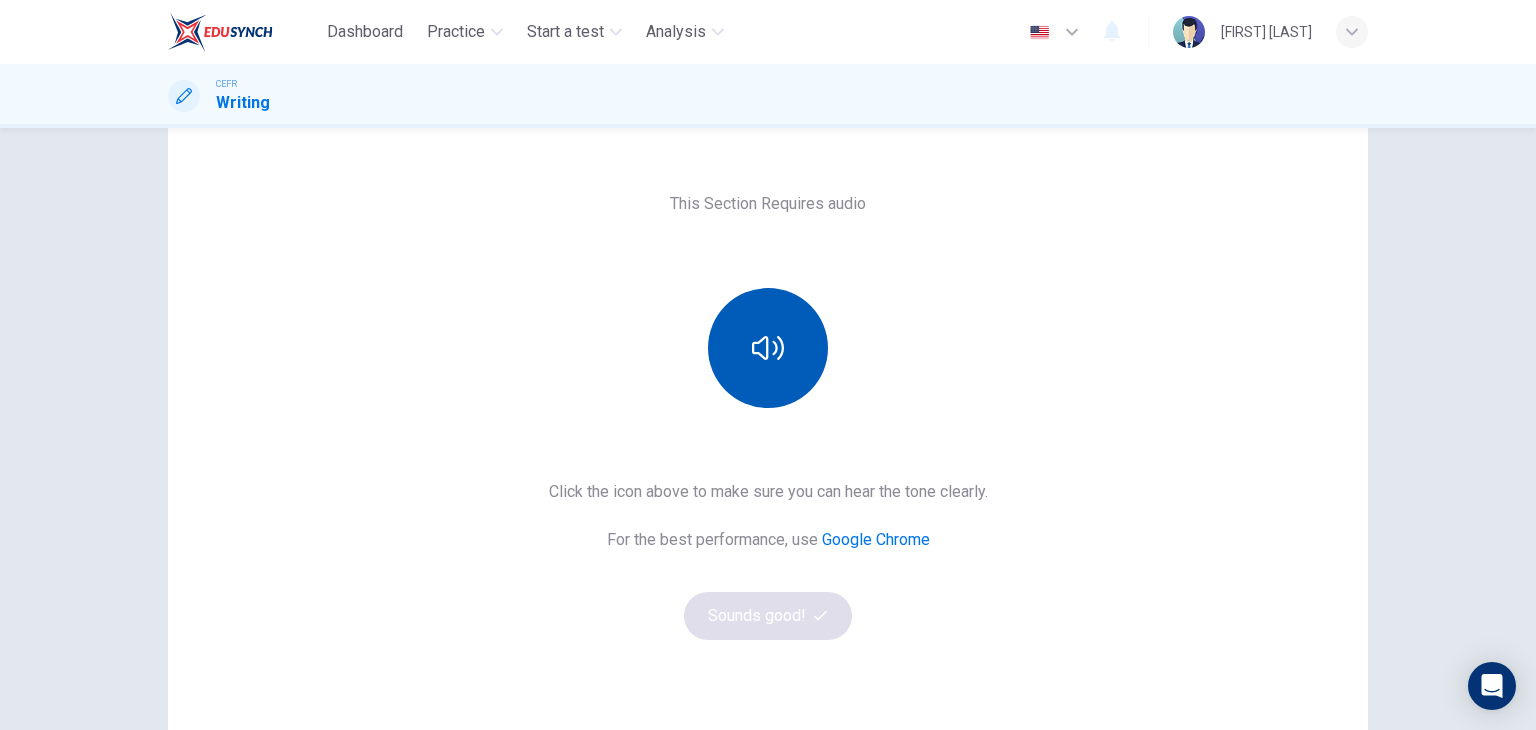 click at bounding box center (768, 348) 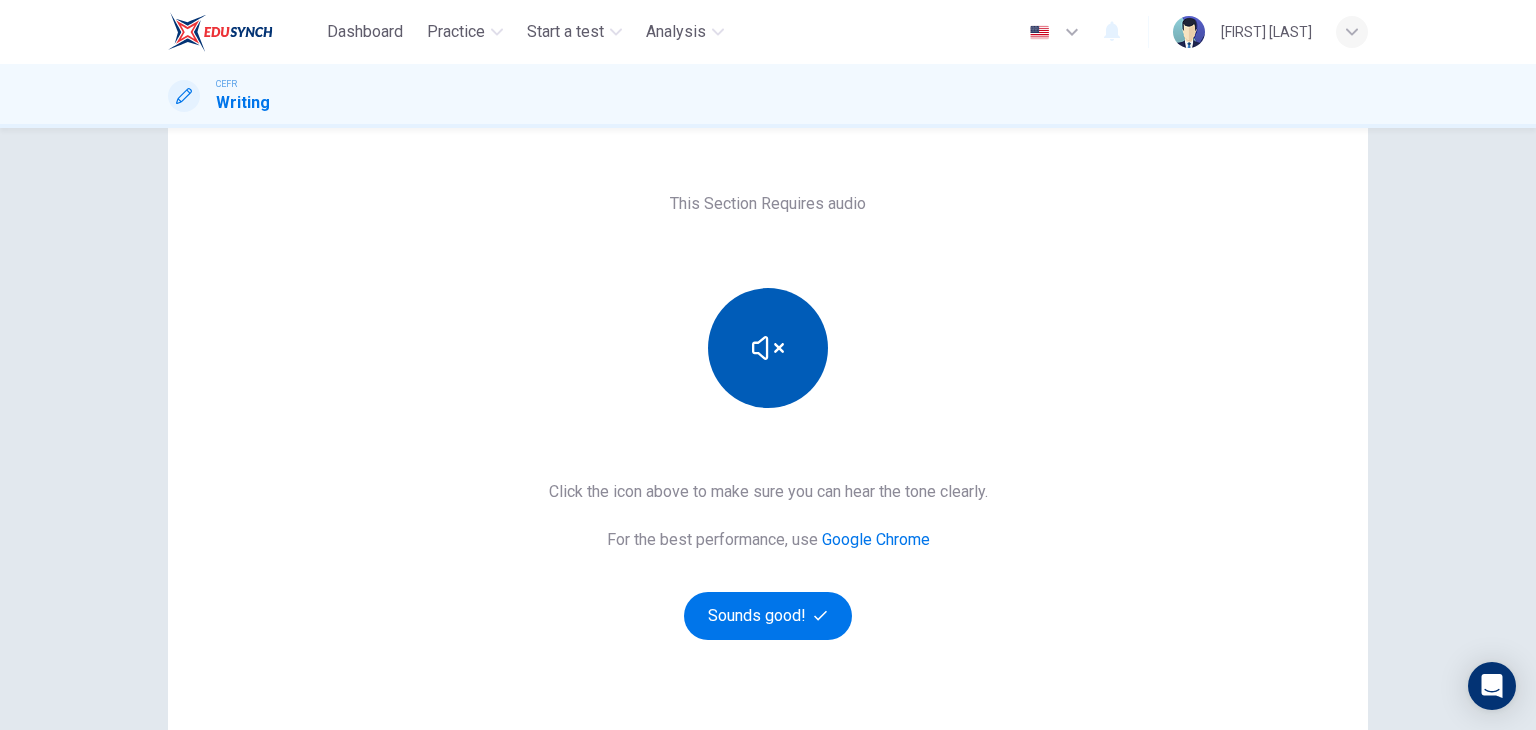 click at bounding box center (768, 348) 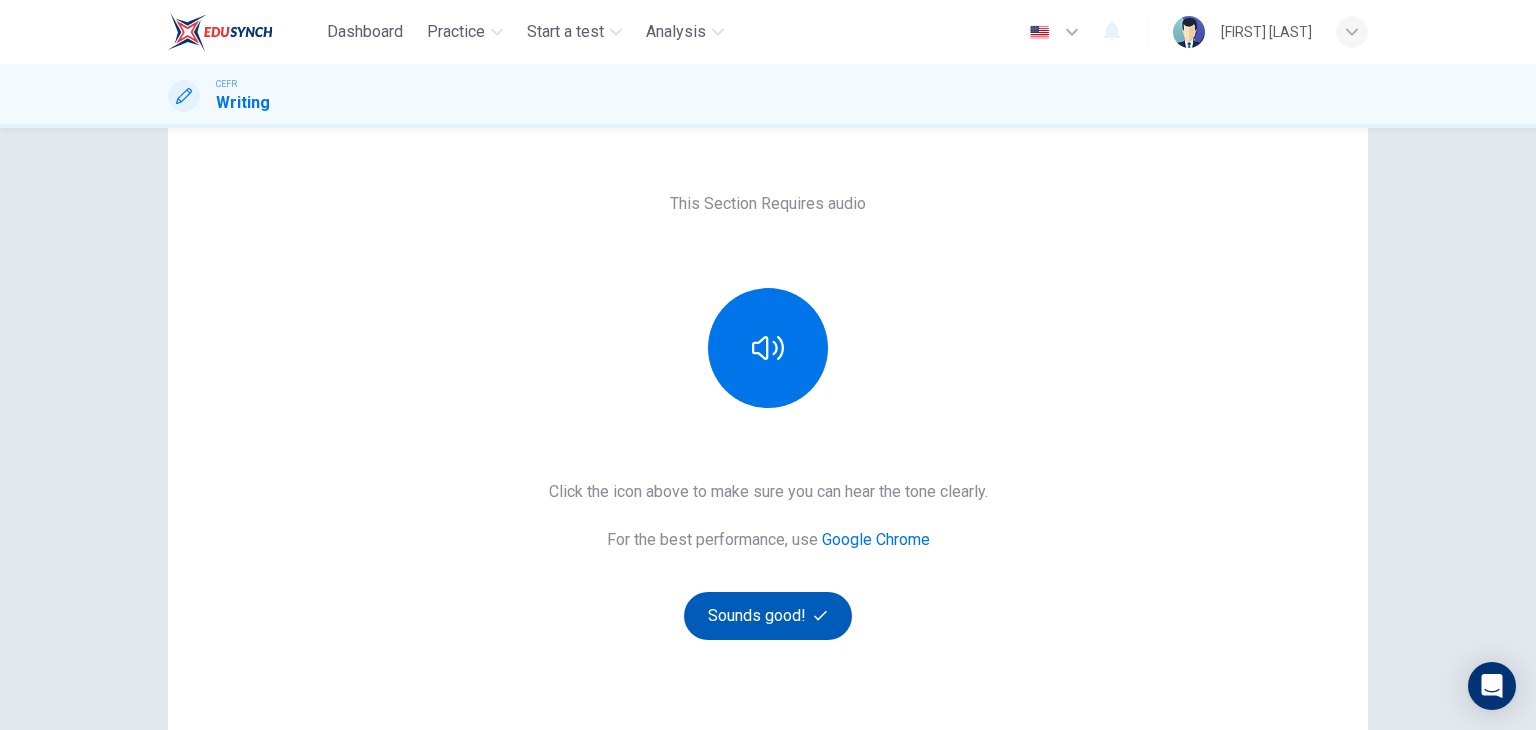 click on "Sounds good!" at bounding box center [768, 616] 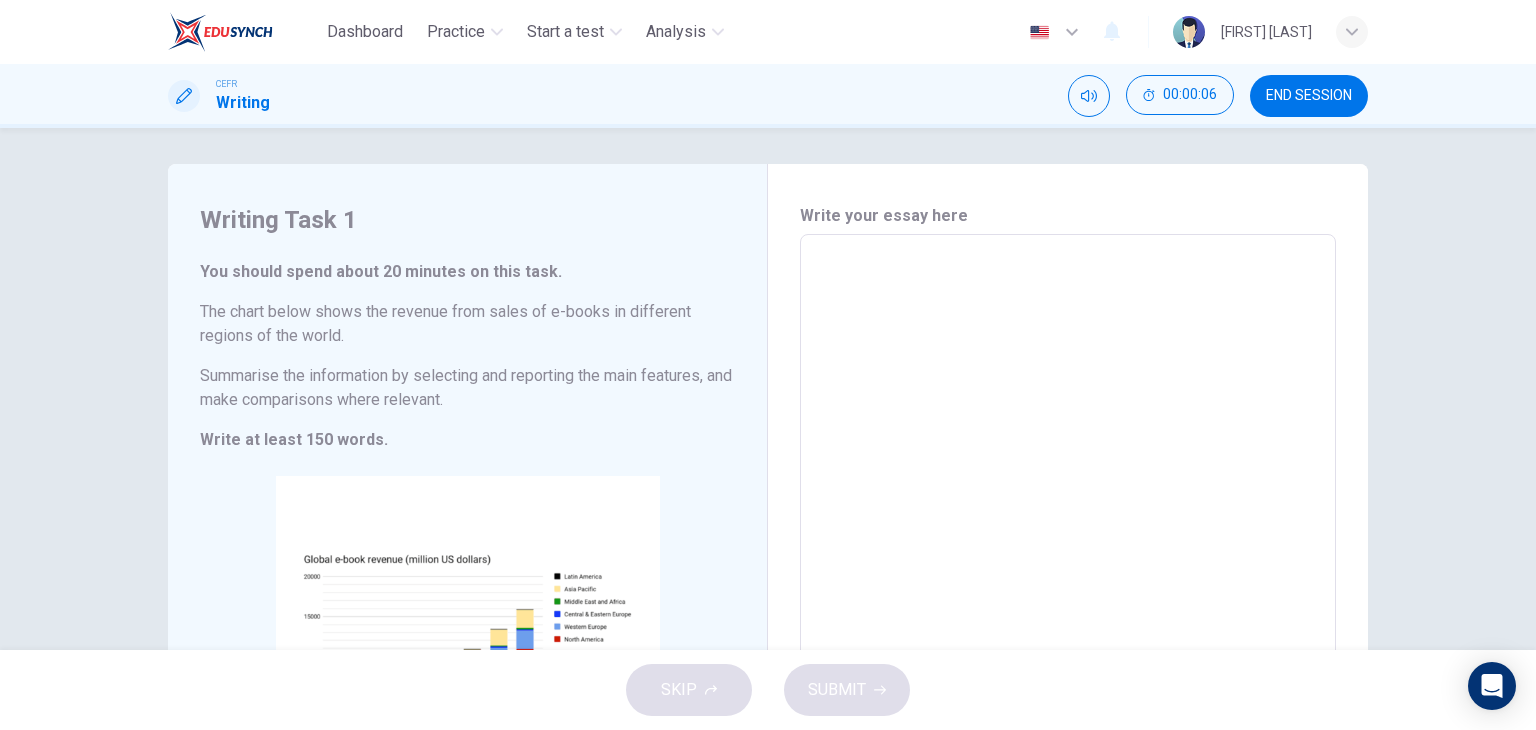 scroll, scrollTop: 0, scrollLeft: 0, axis: both 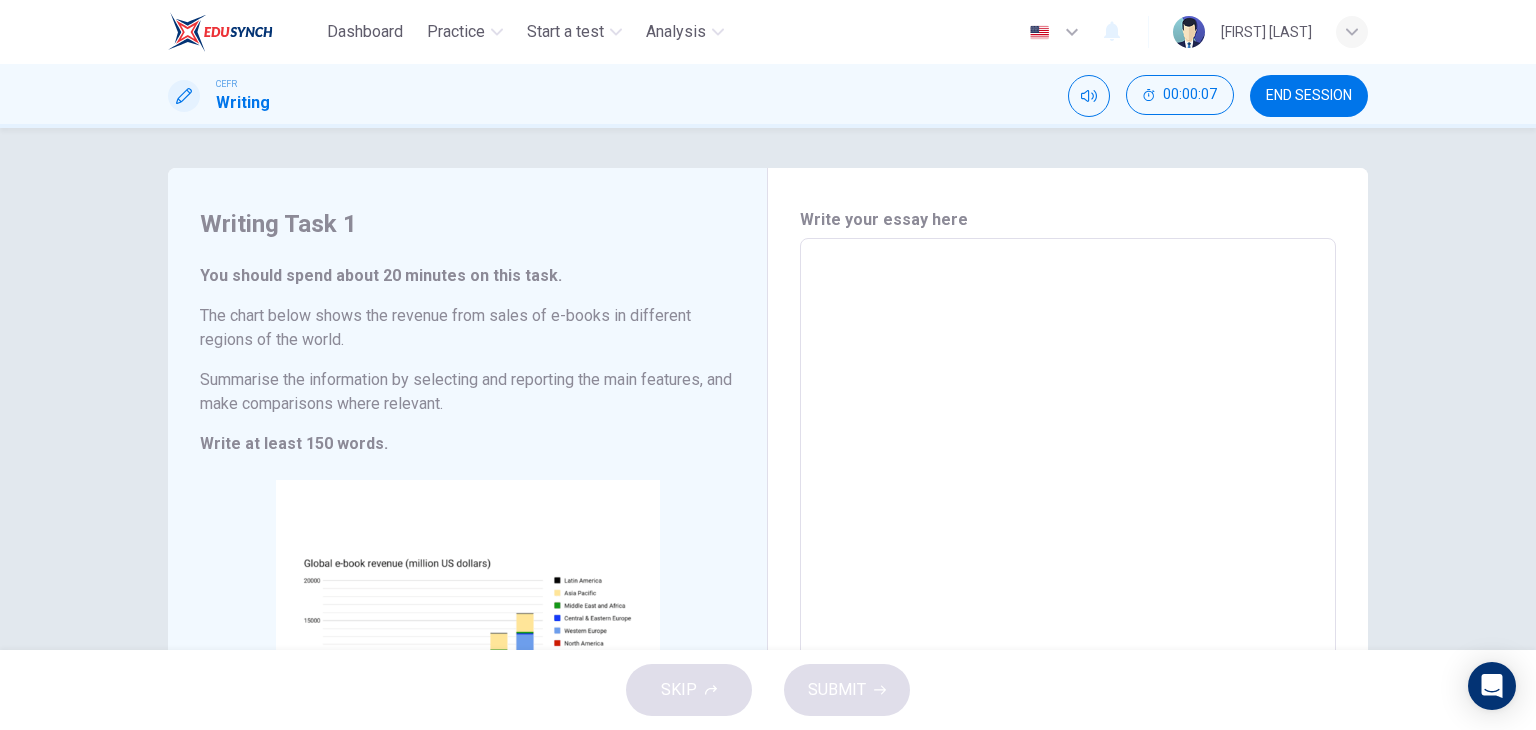 click at bounding box center [1068, 534] 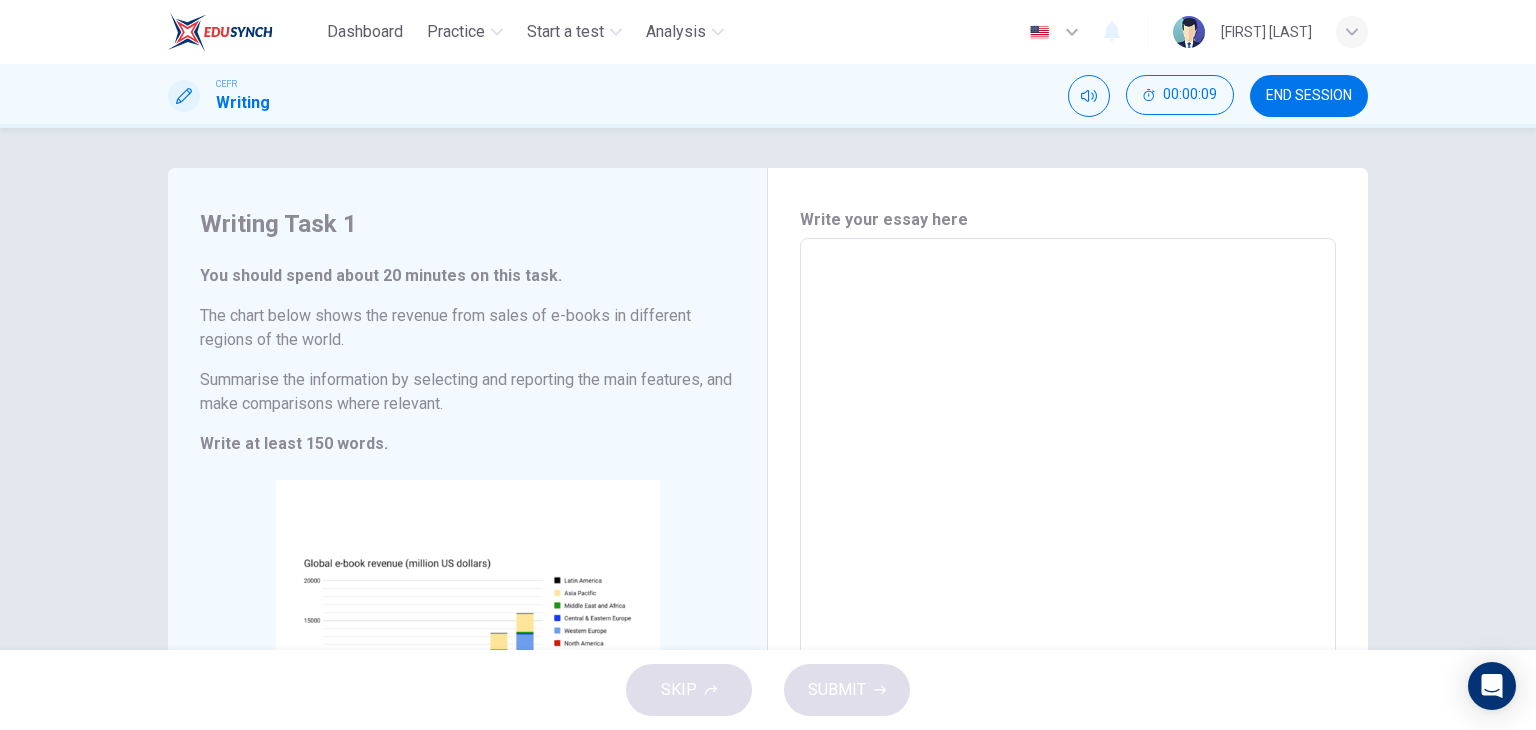 drag, startPoint x: 188, startPoint y: 316, endPoint x: 385, endPoint y: 334, distance: 197.82063 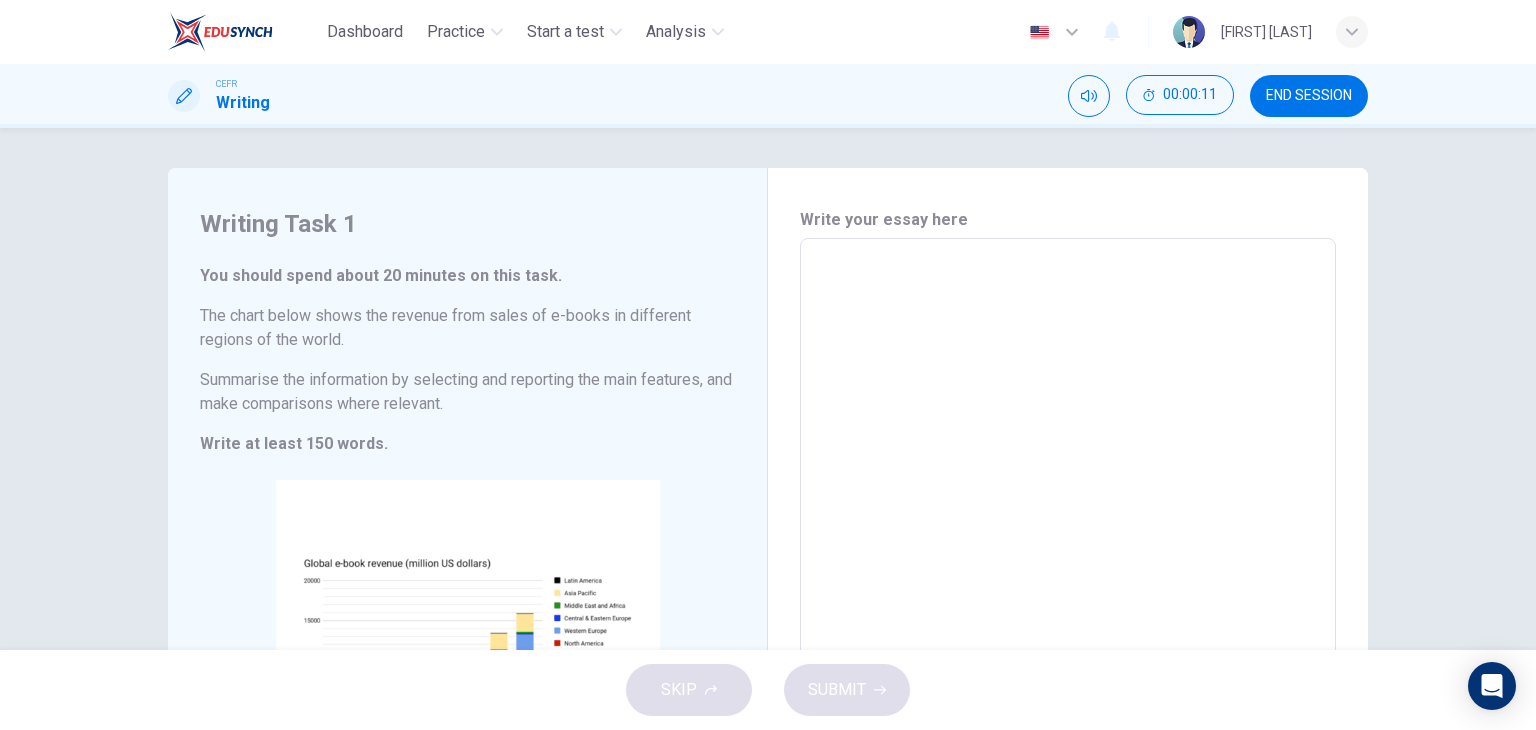 drag, startPoint x: 337, startPoint y: 339, endPoint x: 270, endPoint y: 321, distance: 69.375786 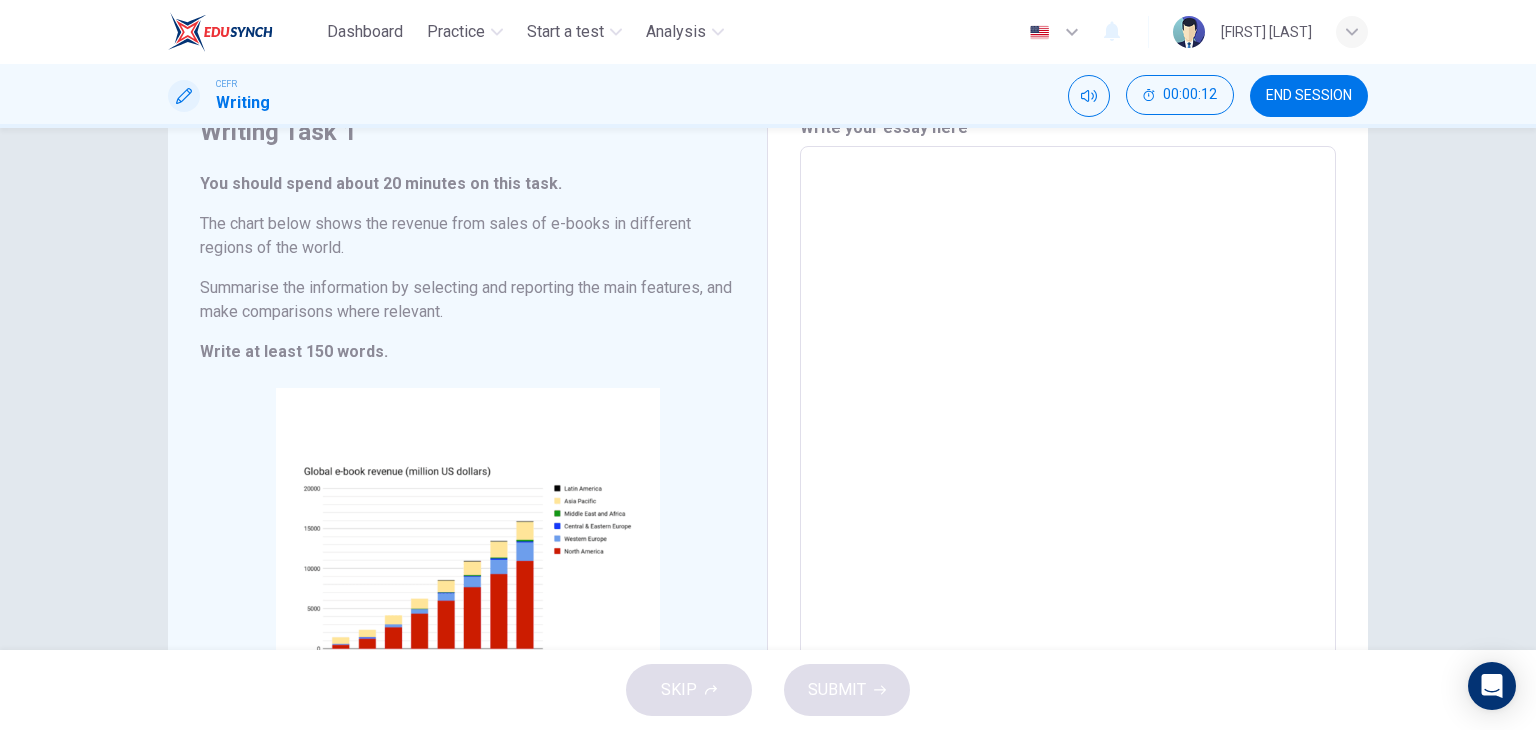 scroll, scrollTop: 100, scrollLeft: 0, axis: vertical 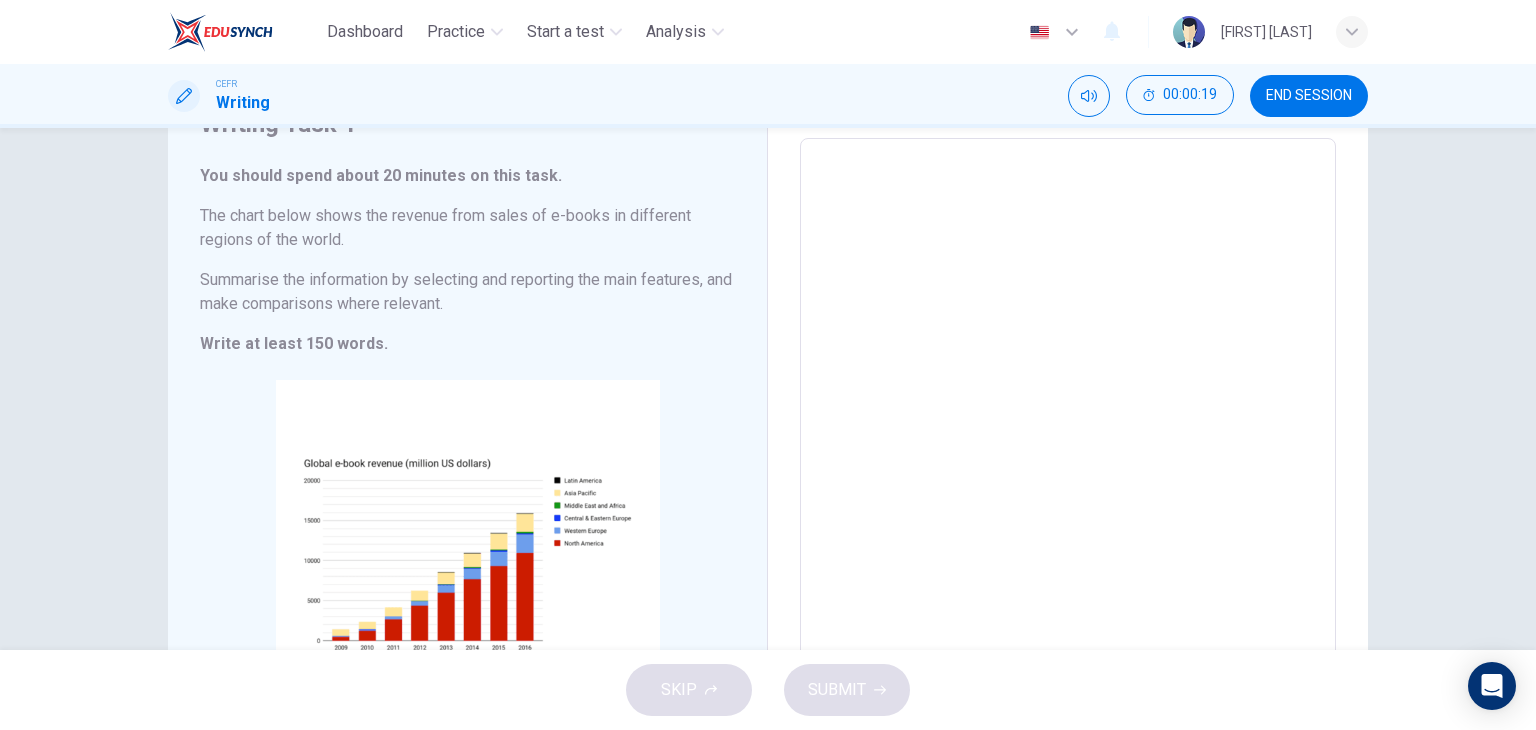 click at bounding box center [1068, 434] 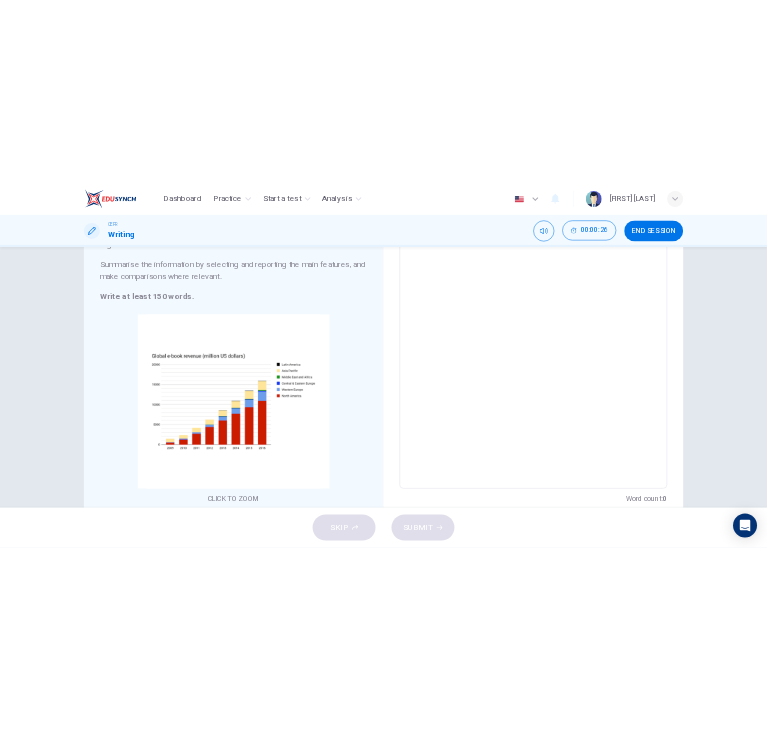 scroll, scrollTop: 291, scrollLeft: 0, axis: vertical 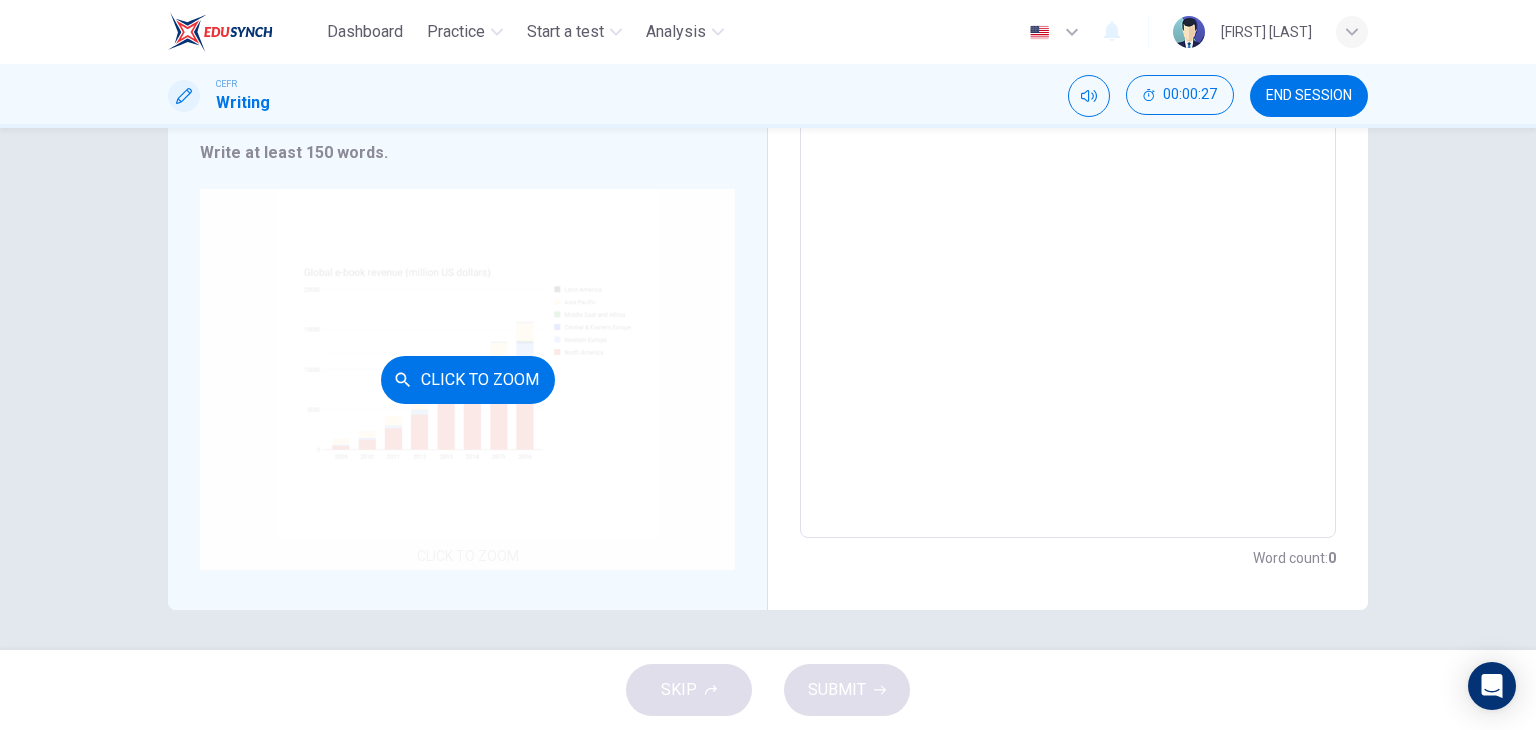 click on "Click to Zoom" at bounding box center (467, 379) 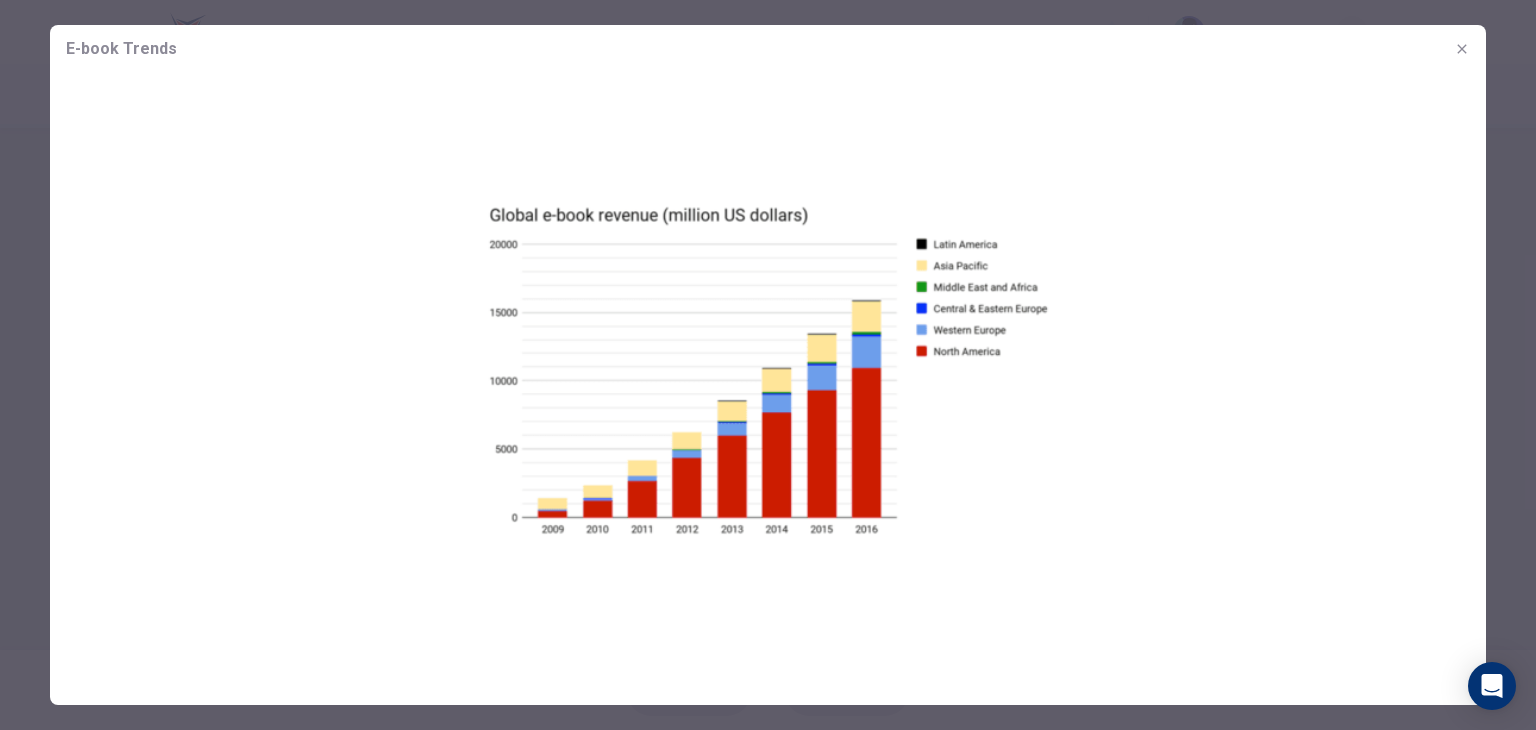 click at bounding box center [768, 370] 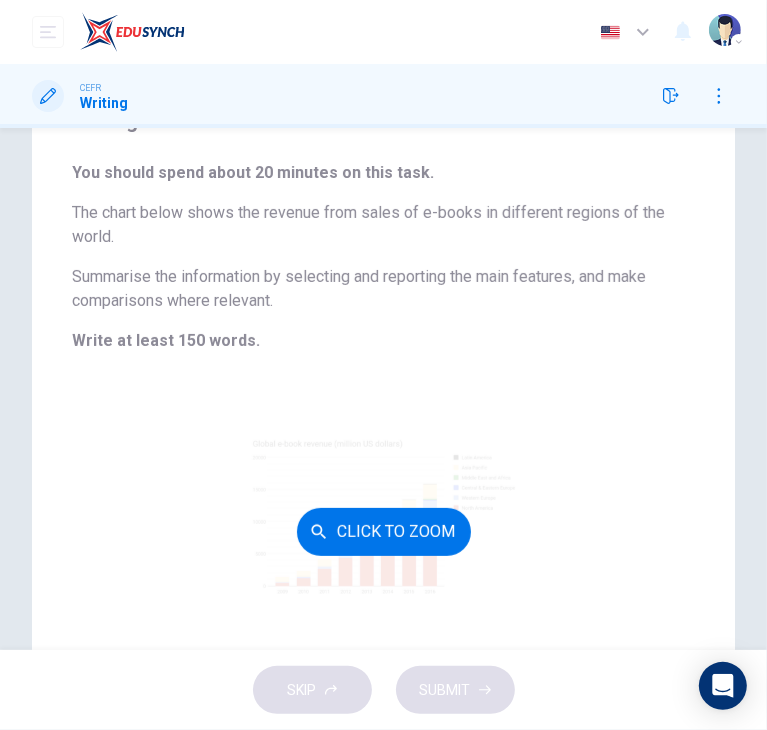 scroll, scrollTop: 191, scrollLeft: 0, axis: vertical 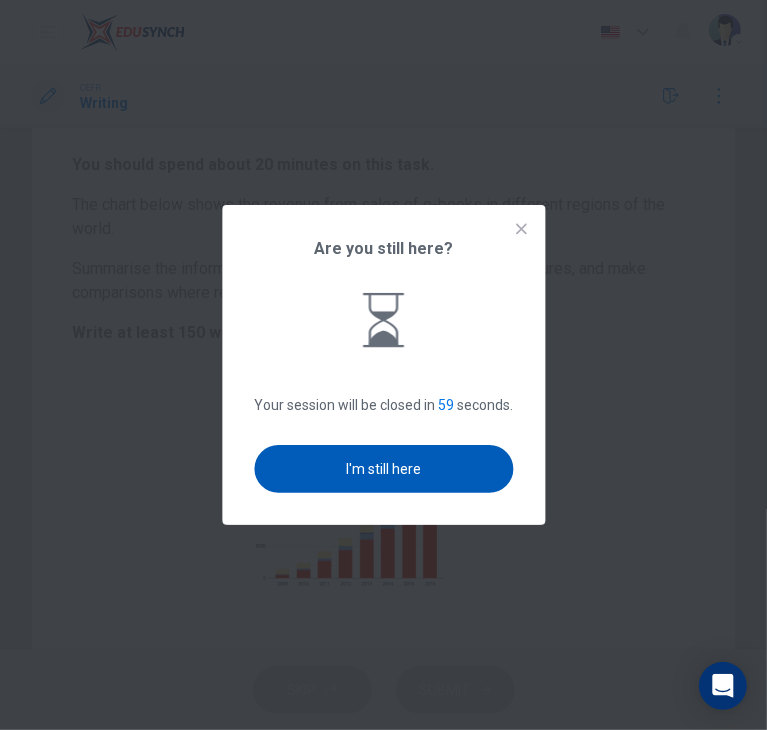 click on "Are you still here? Your session will be closed in   59   seconds. I'm still here" at bounding box center [383, 365] 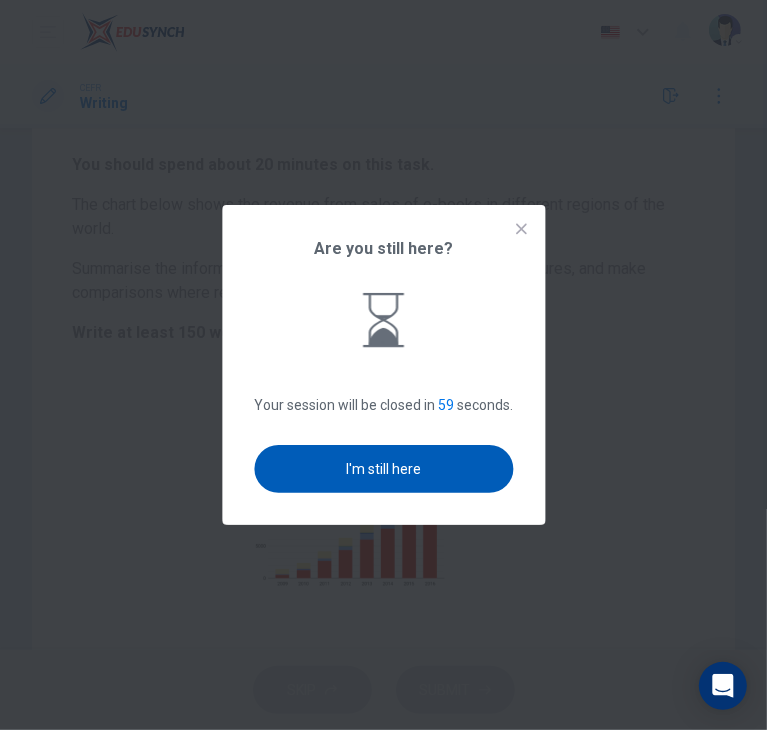 click on "I'm still here" at bounding box center [383, 469] 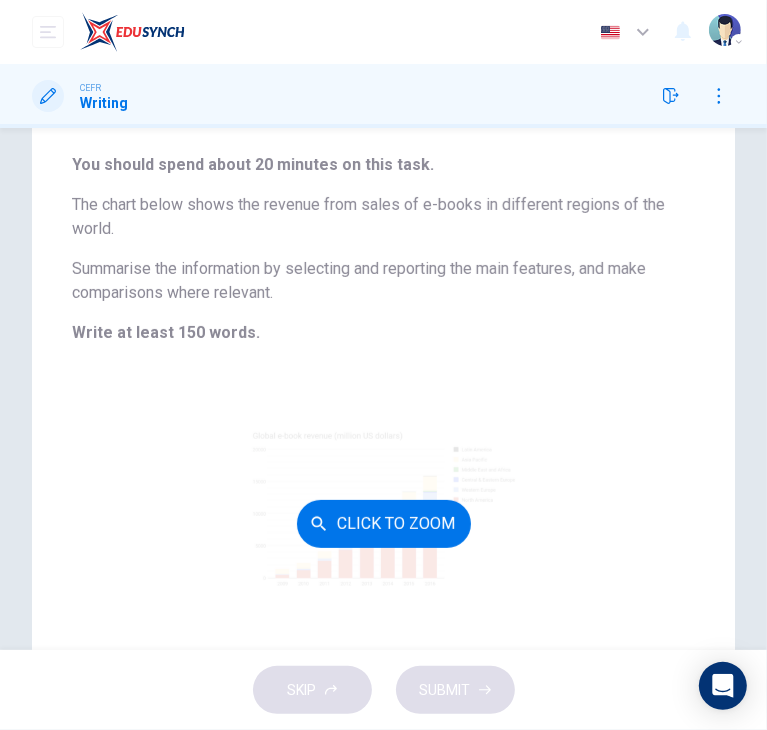 click on "Click to Zoom" at bounding box center [384, 524] 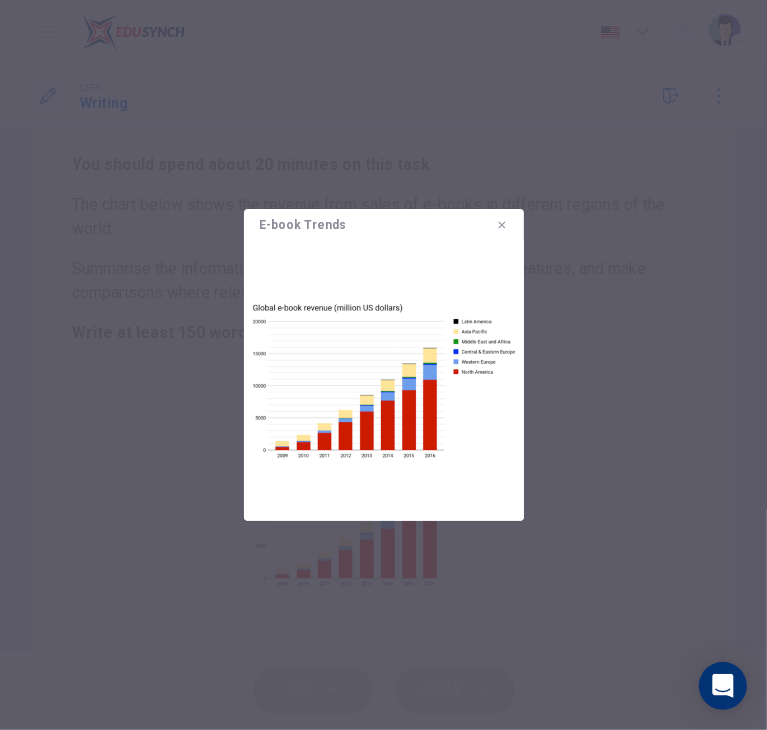 click at bounding box center (384, 381) 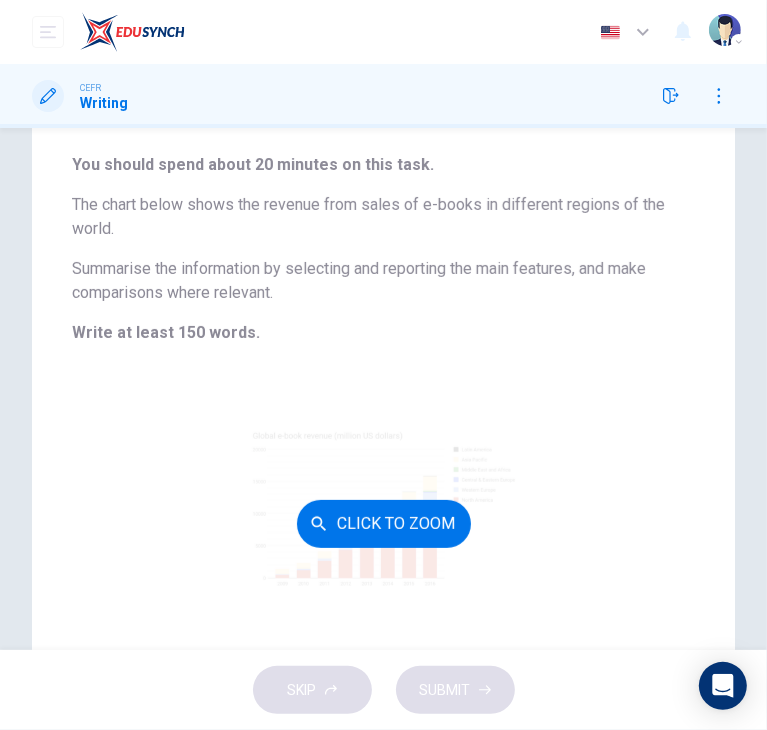 click on "Click to Zoom" at bounding box center [384, 524] 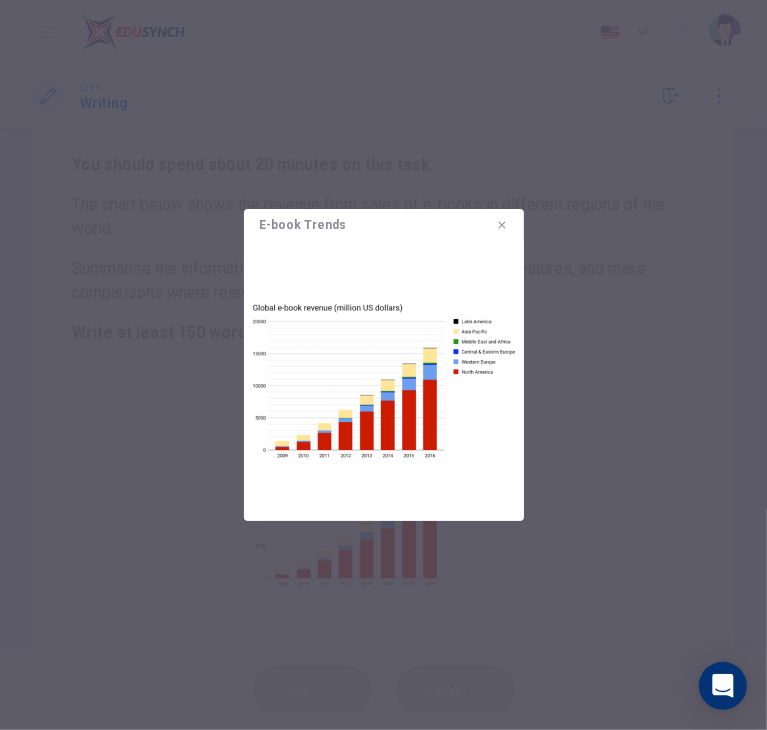 click at bounding box center (384, 381) 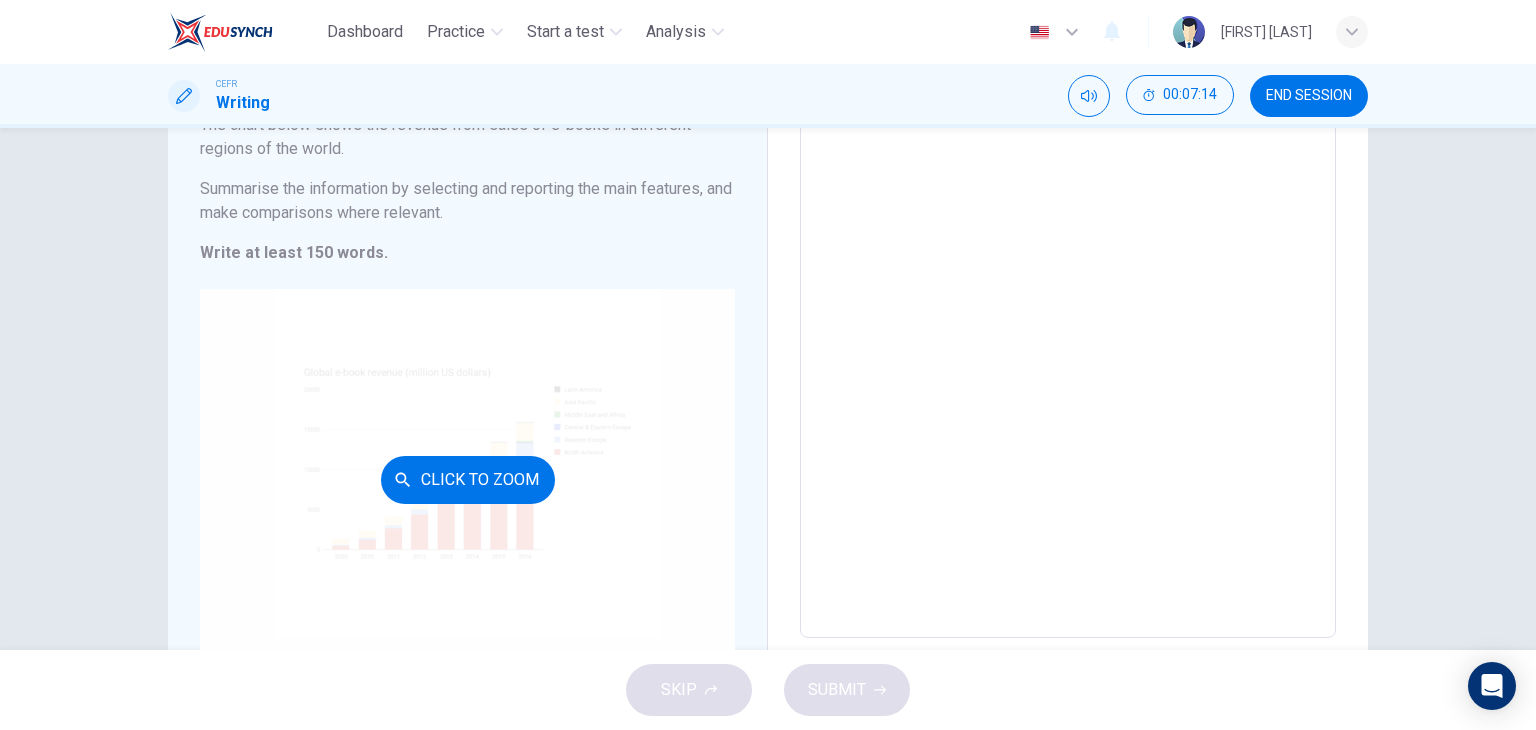 click on "Click to Zoom" at bounding box center (468, 480) 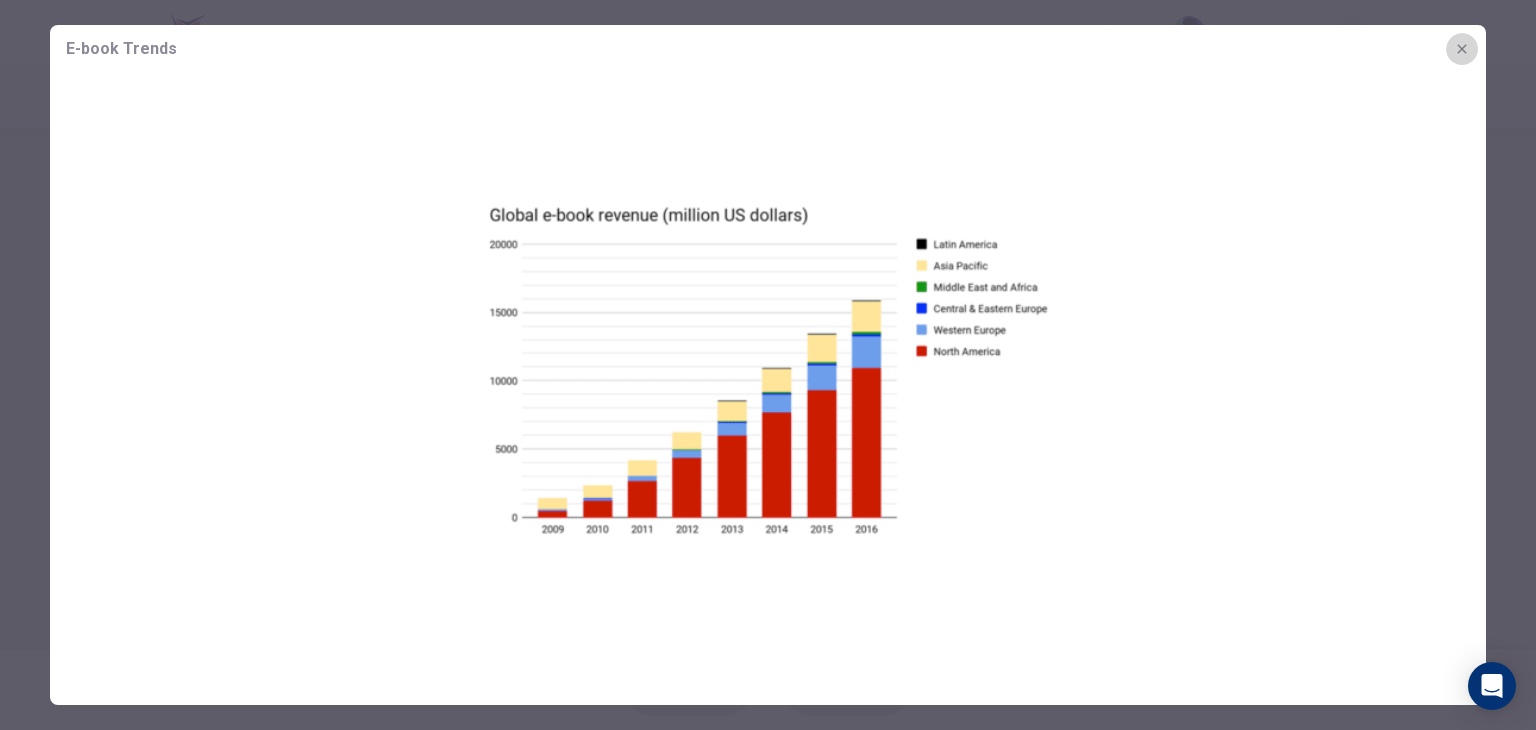 click at bounding box center [1462, 49] 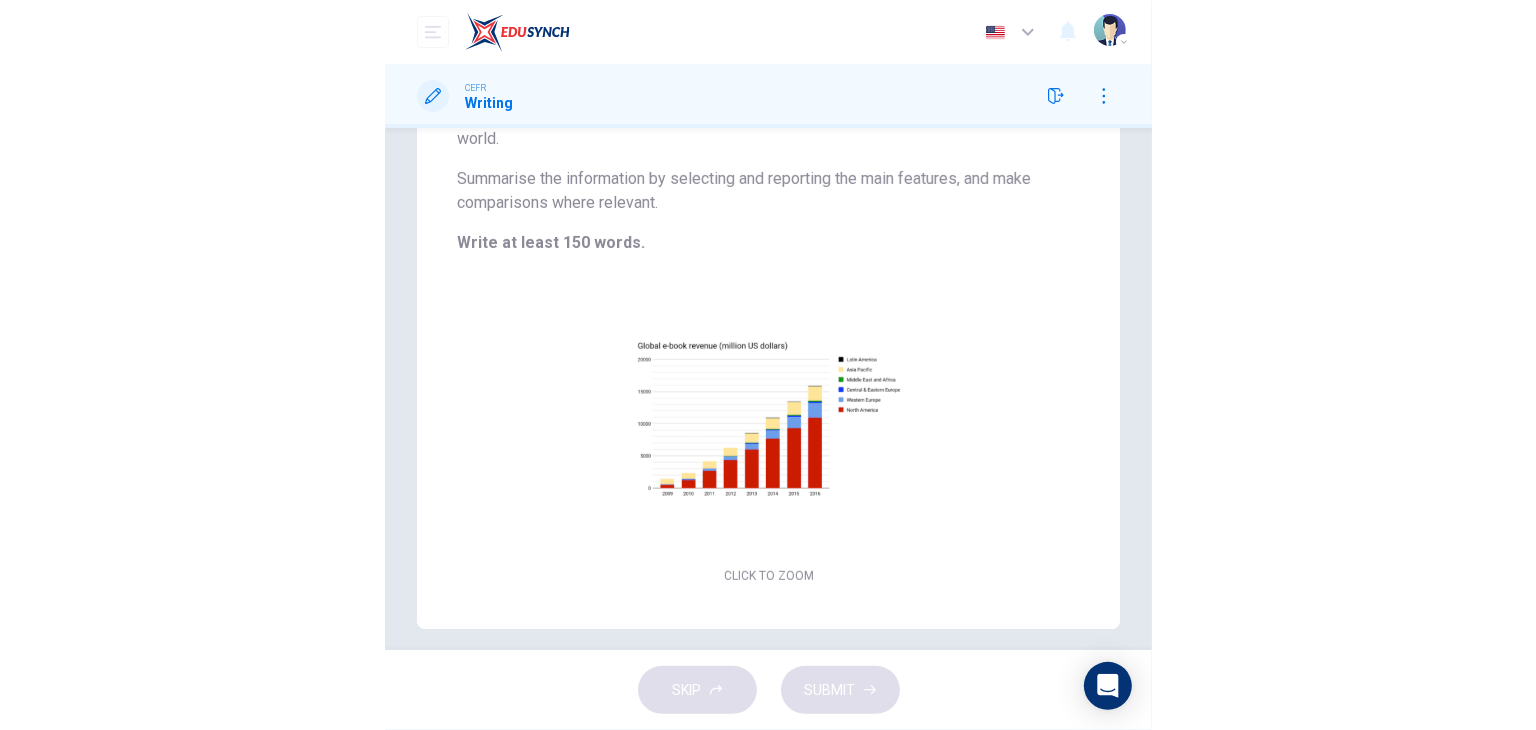 scroll, scrollTop: 300, scrollLeft: 0, axis: vertical 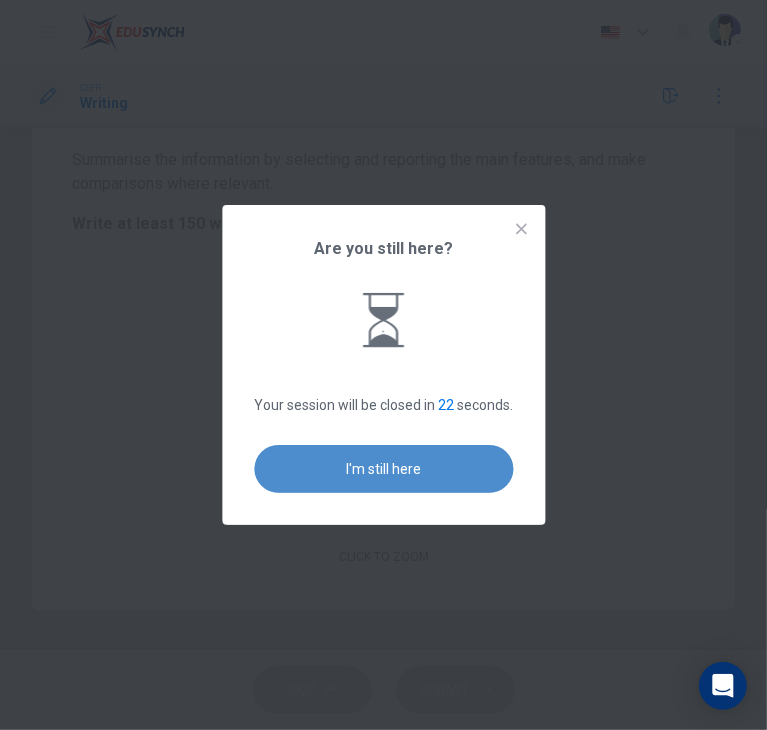 click on "I'm still here" at bounding box center (383, 469) 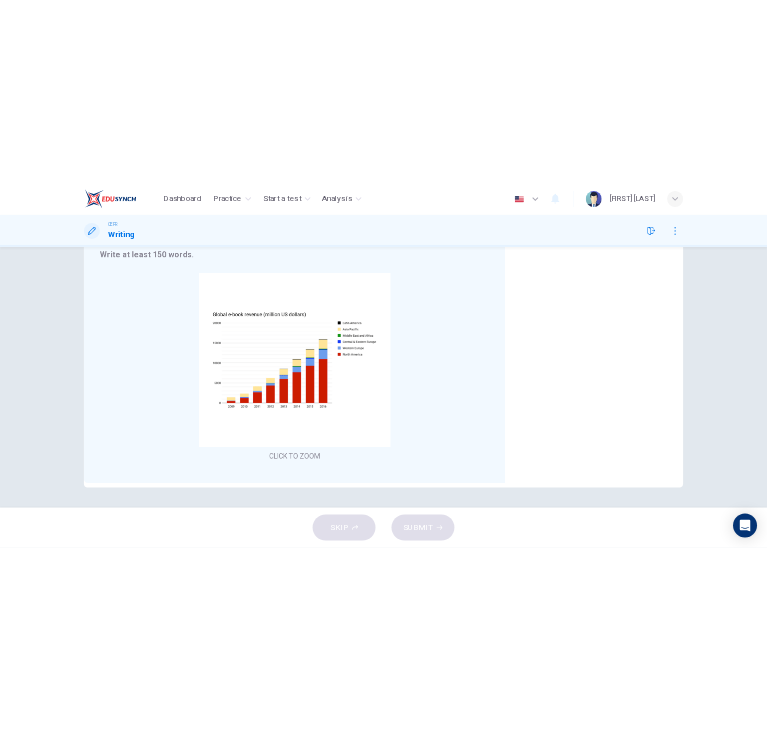 scroll, scrollTop: 253, scrollLeft: 0, axis: vertical 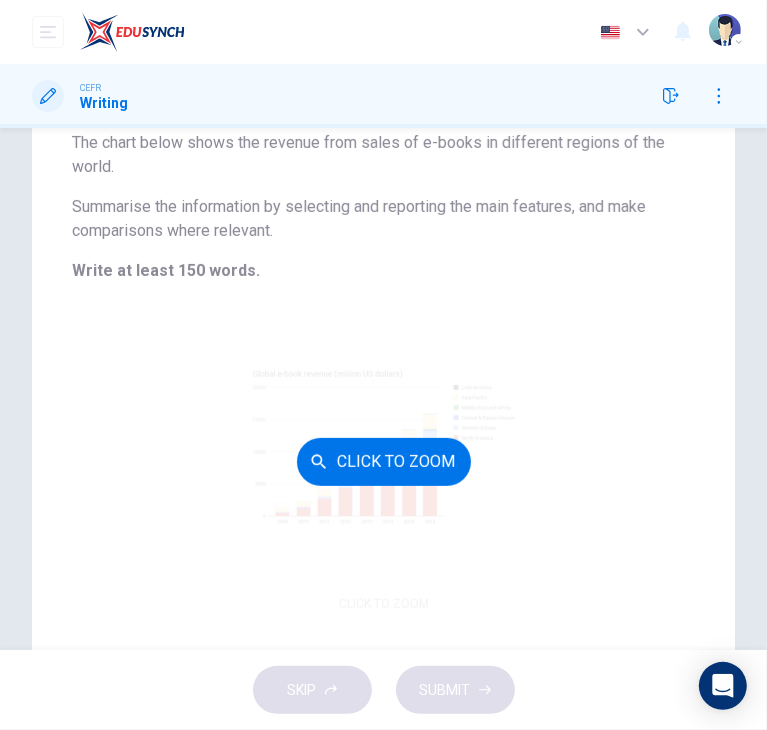 click on "Click to Zoom" at bounding box center (383, 462) 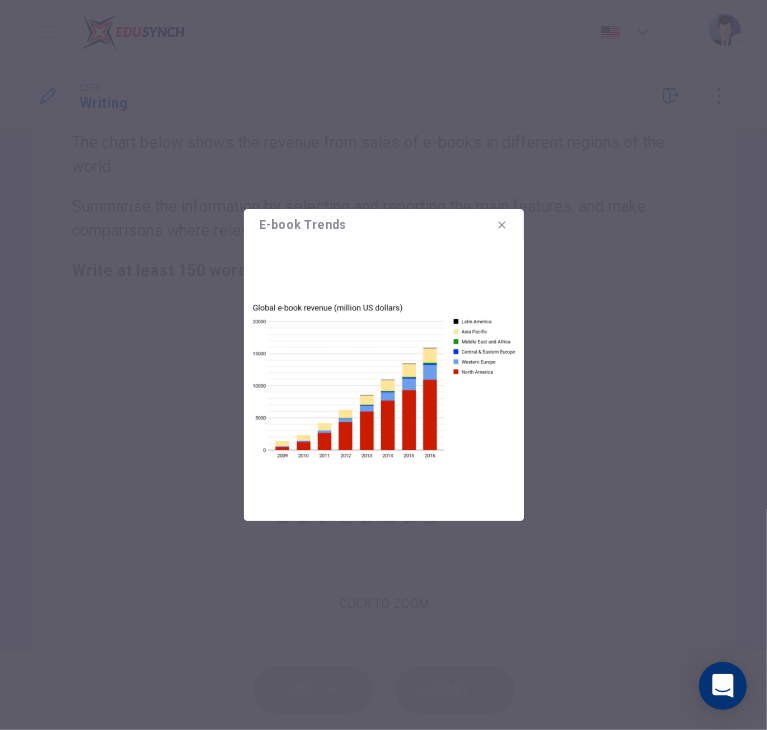 click at bounding box center [502, 225] 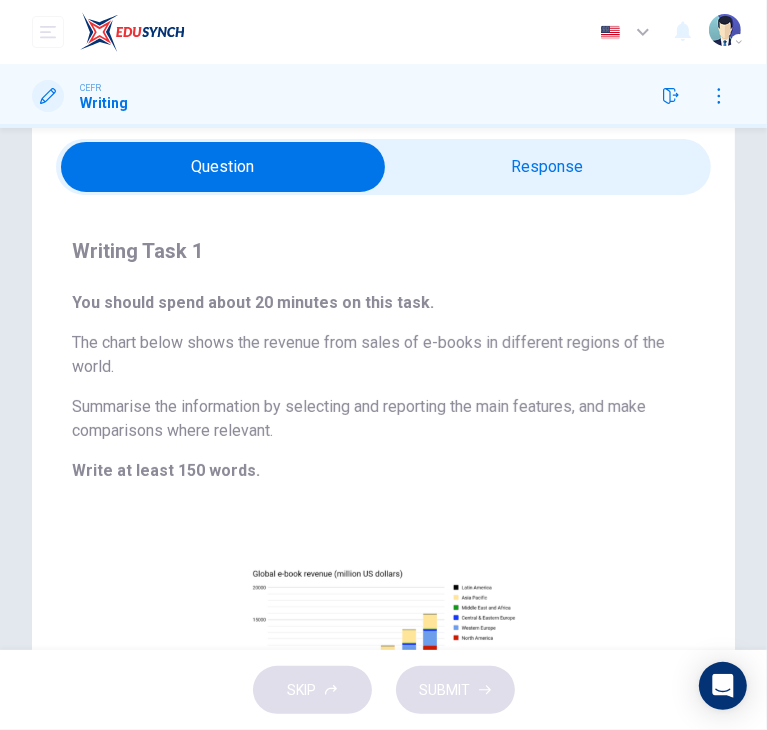scroll, scrollTop: 0, scrollLeft: 0, axis: both 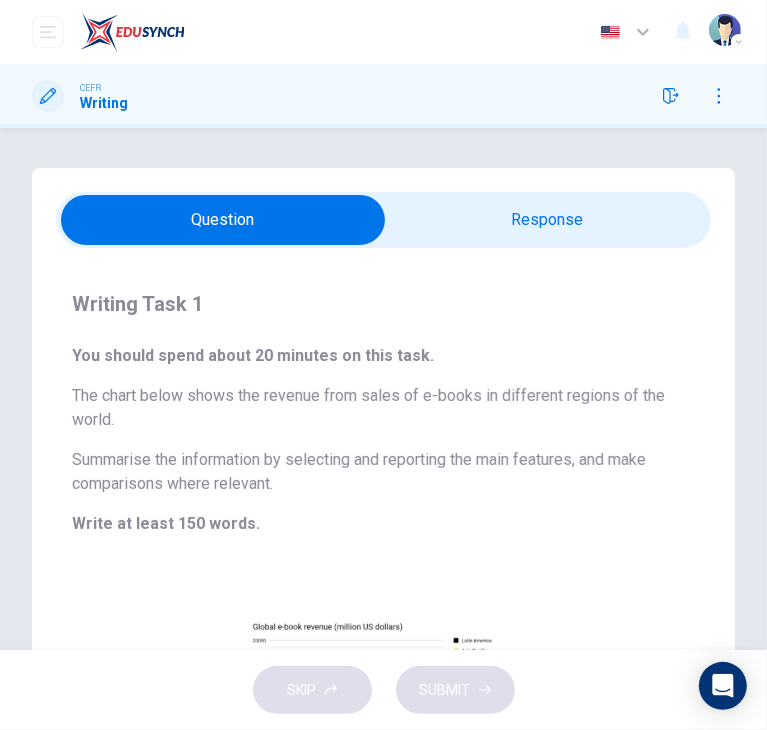 click at bounding box center [223, 220] 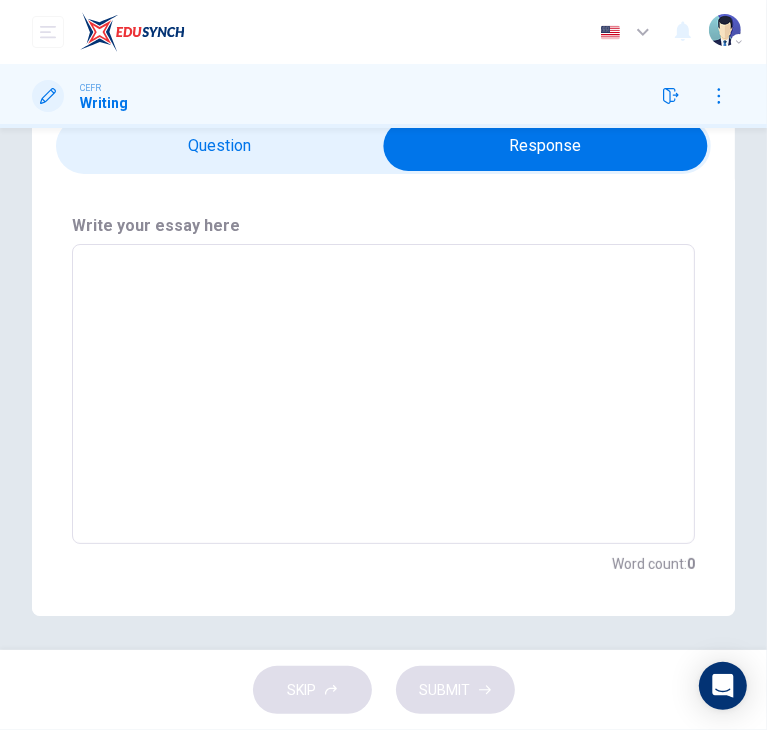 scroll, scrollTop: 80, scrollLeft: 0, axis: vertical 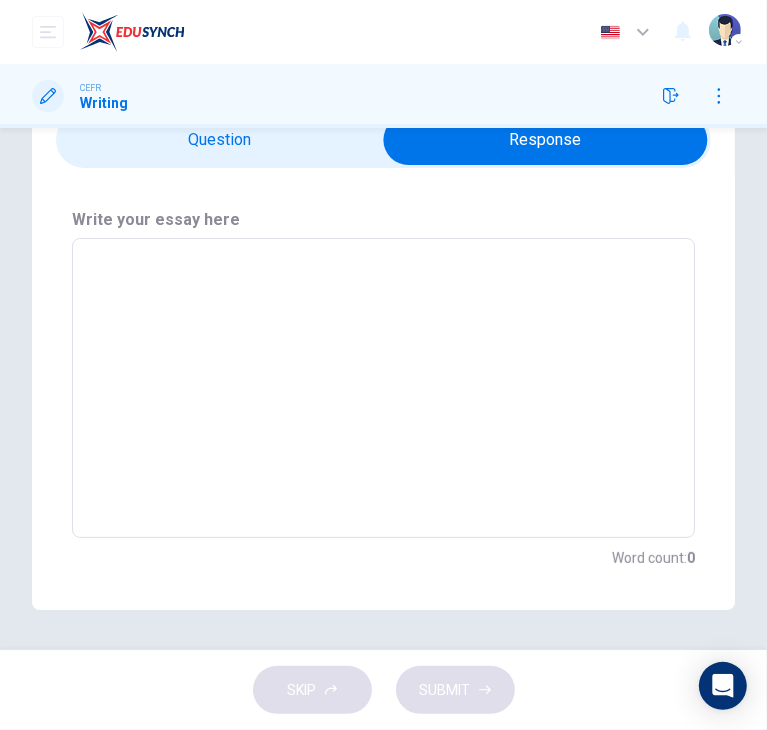click at bounding box center [545, 140] 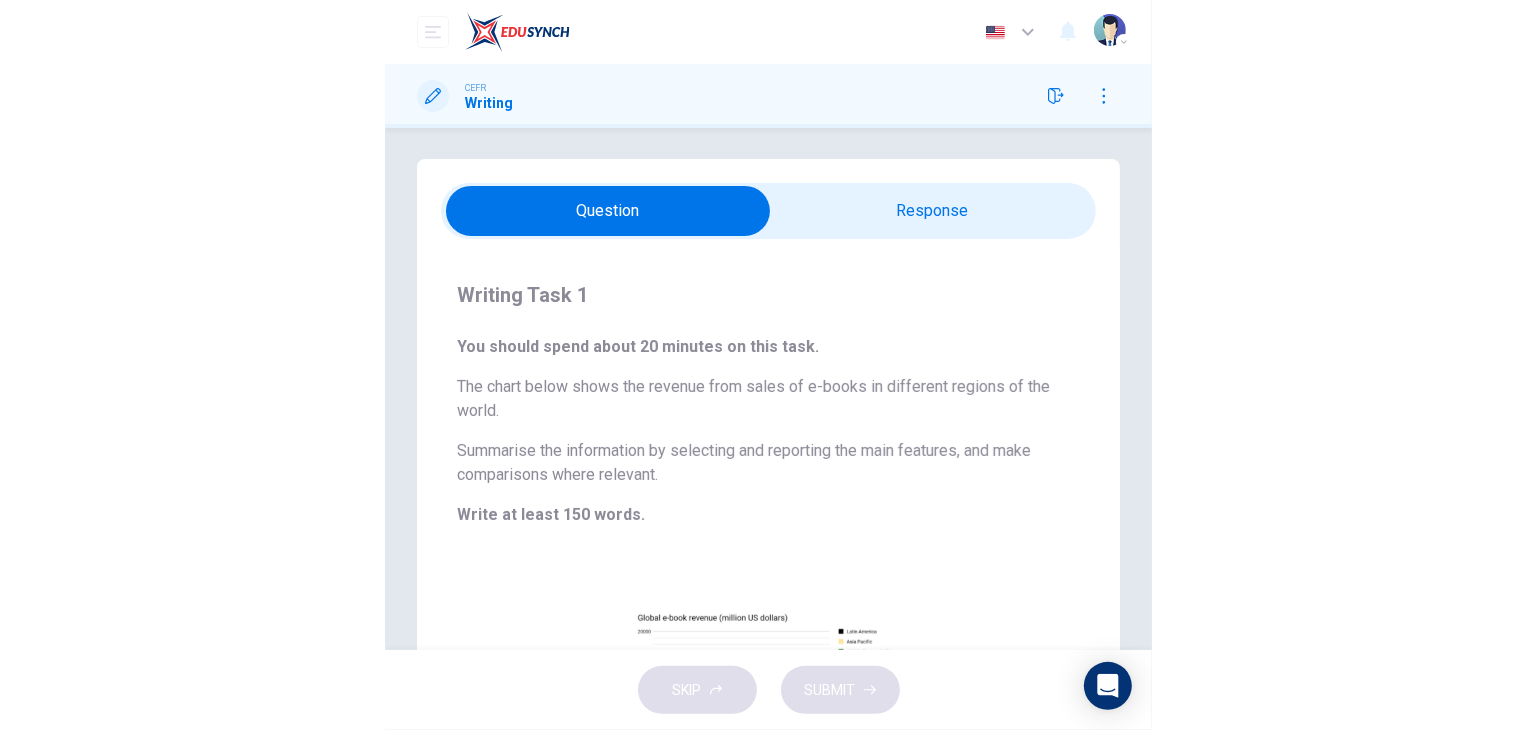 scroll, scrollTop: 0, scrollLeft: 0, axis: both 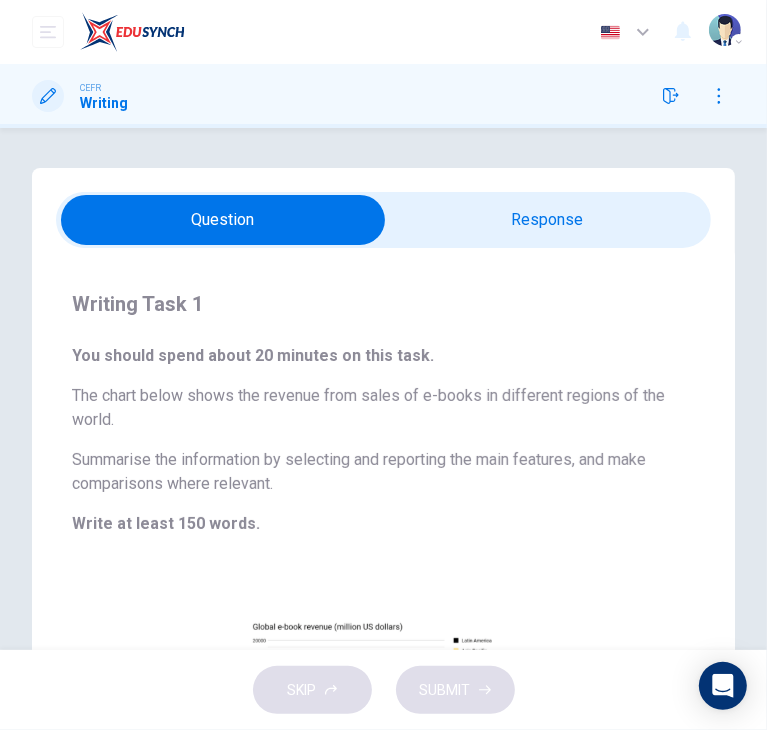 click at bounding box center (223, 220) 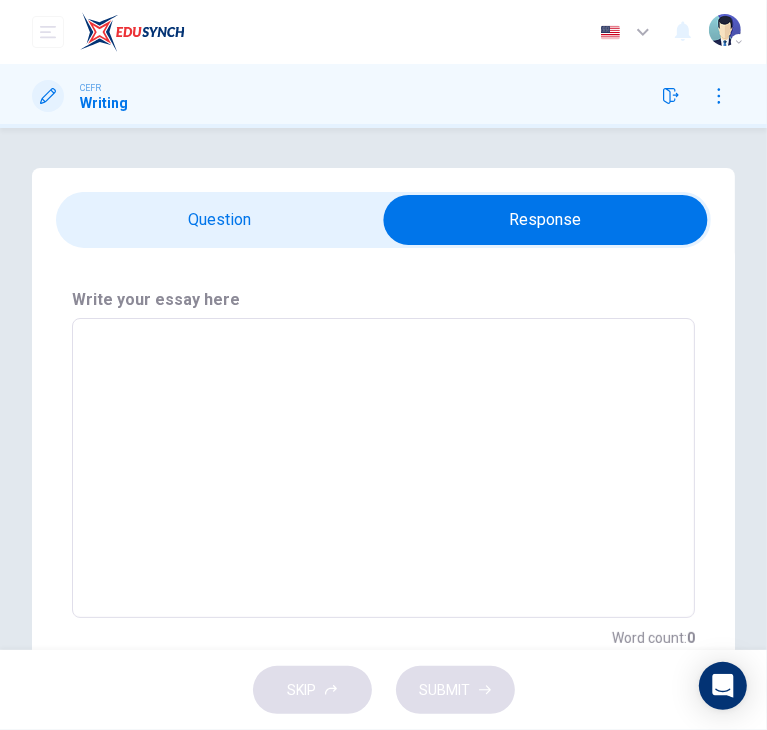 click on "Write your essay here" at bounding box center [383, 300] 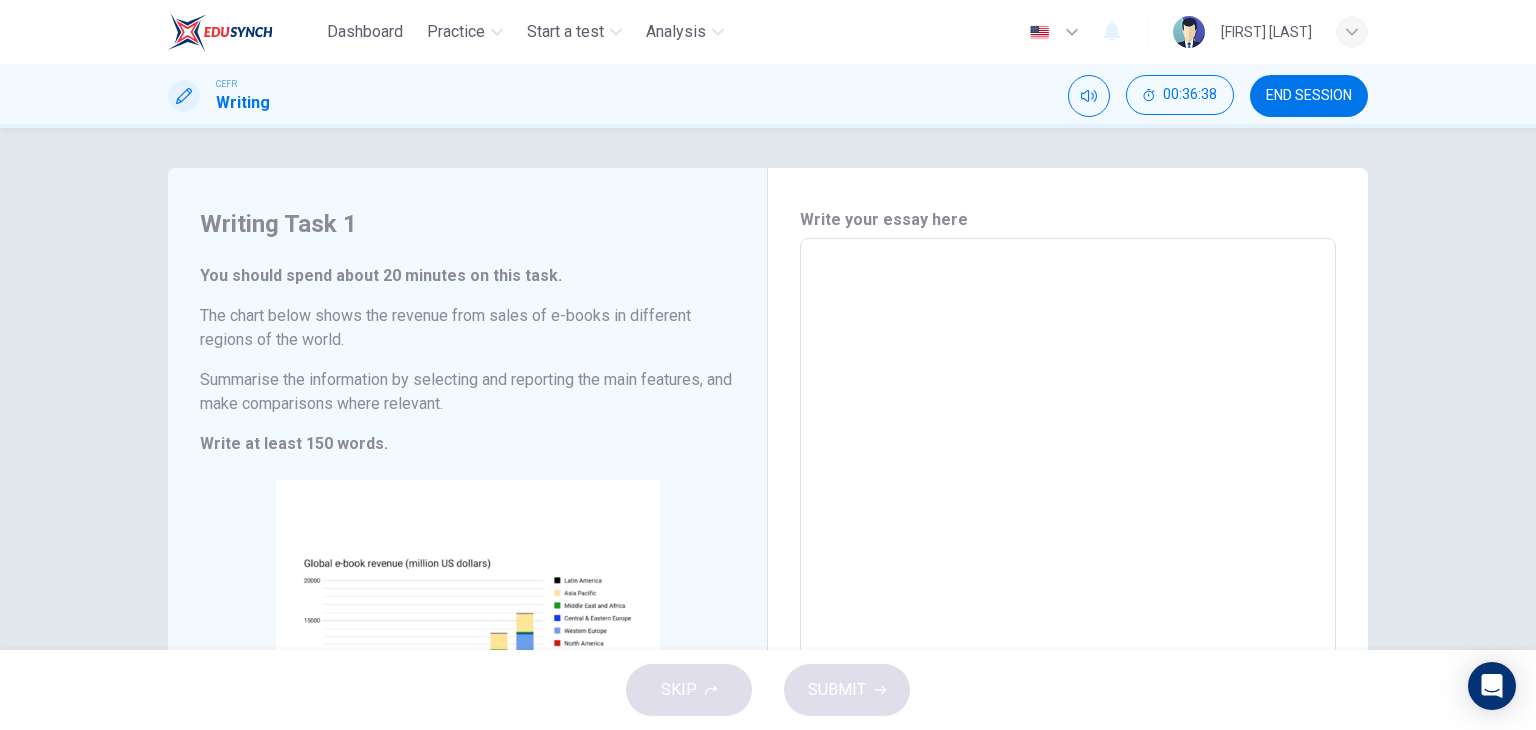 click at bounding box center [220, 32] 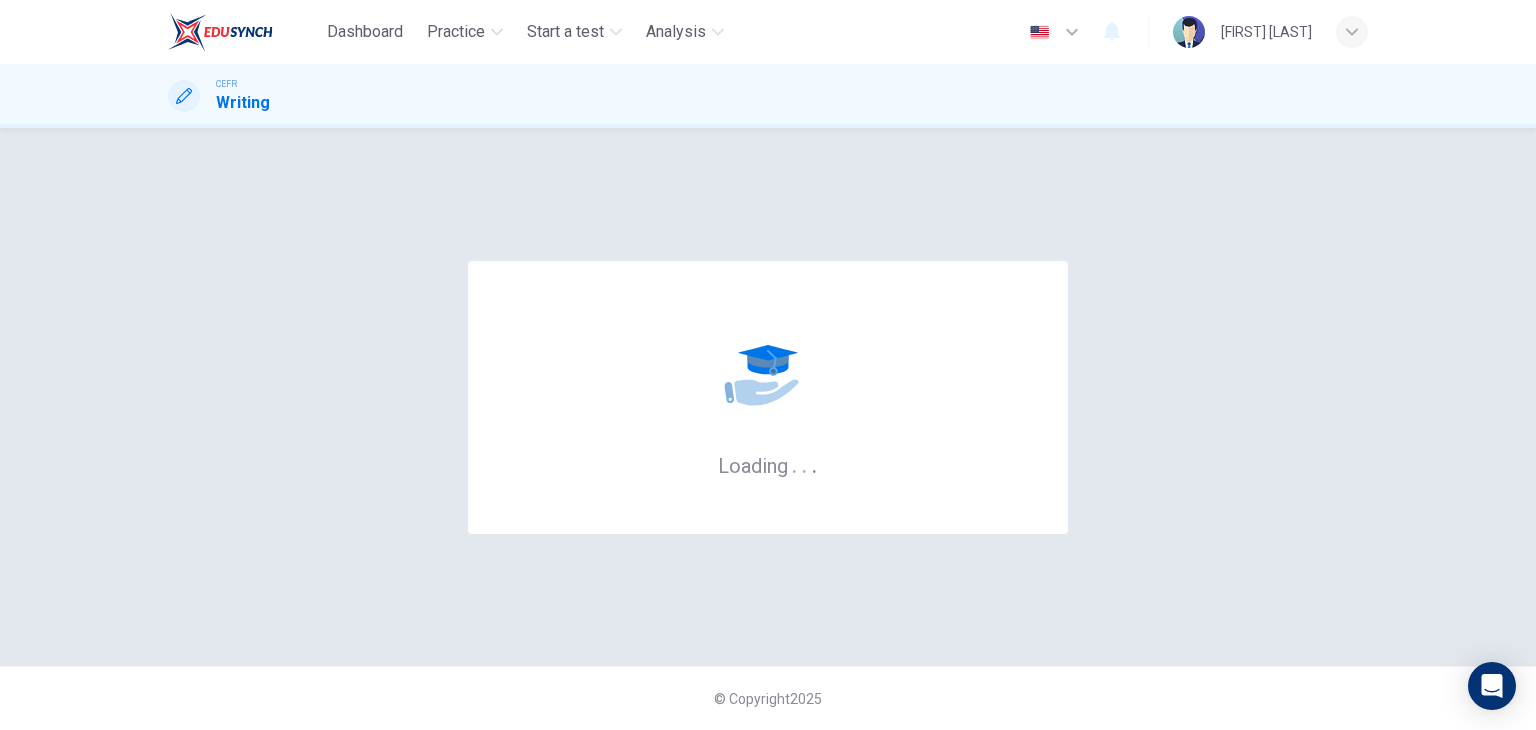 scroll, scrollTop: 0, scrollLeft: 0, axis: both 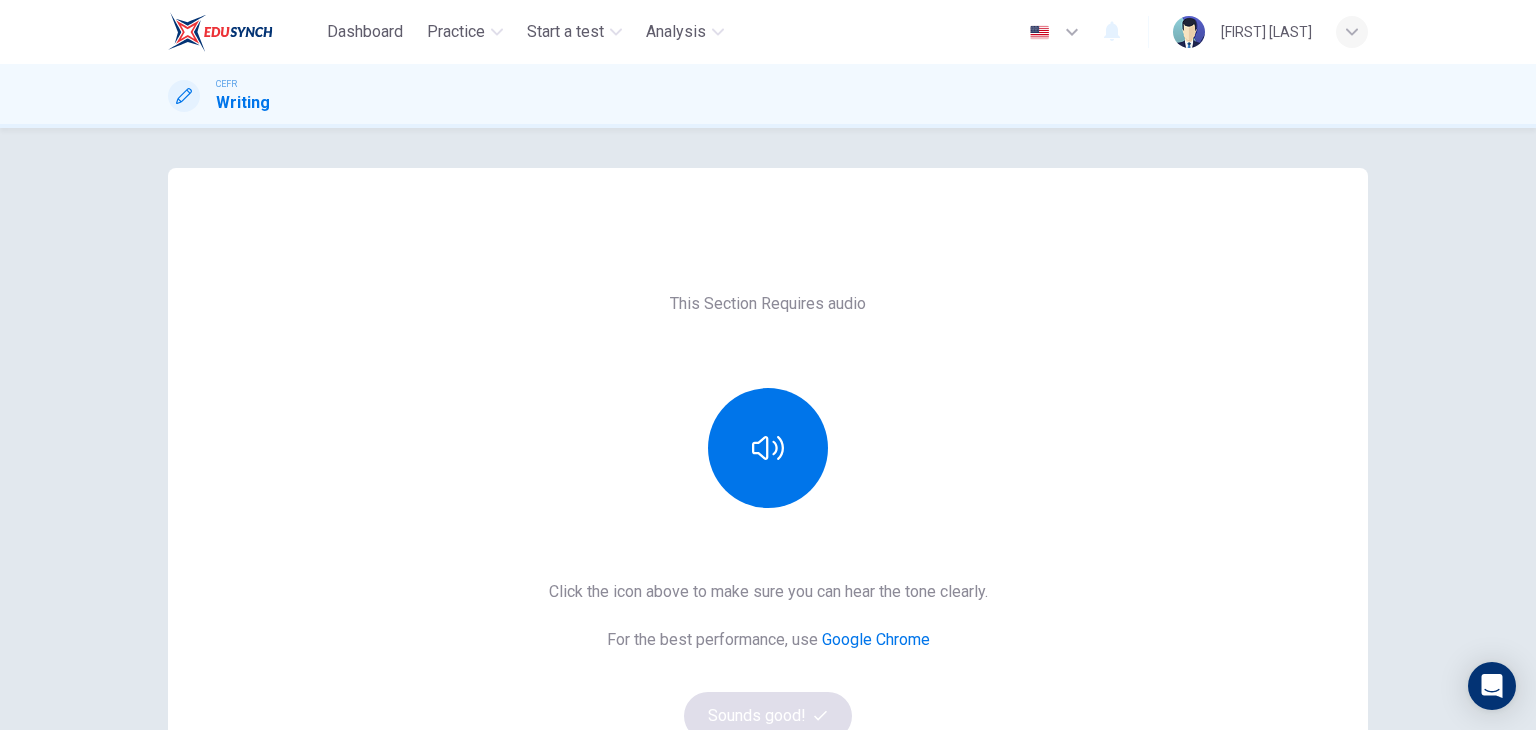 click at bounding box center [220, 32] 